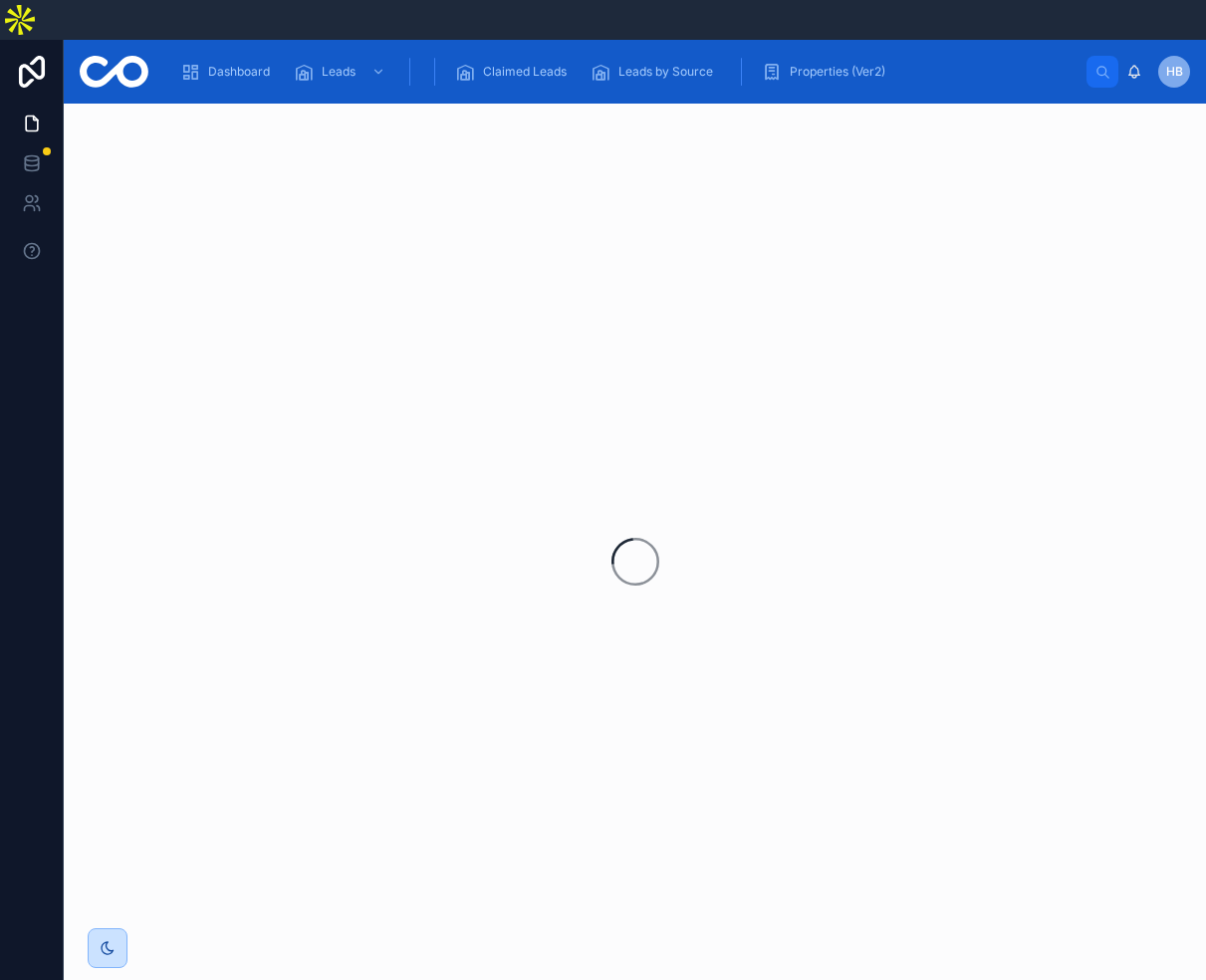 scroll, scrollTop: 0, scrollLeft: 0, axis: both 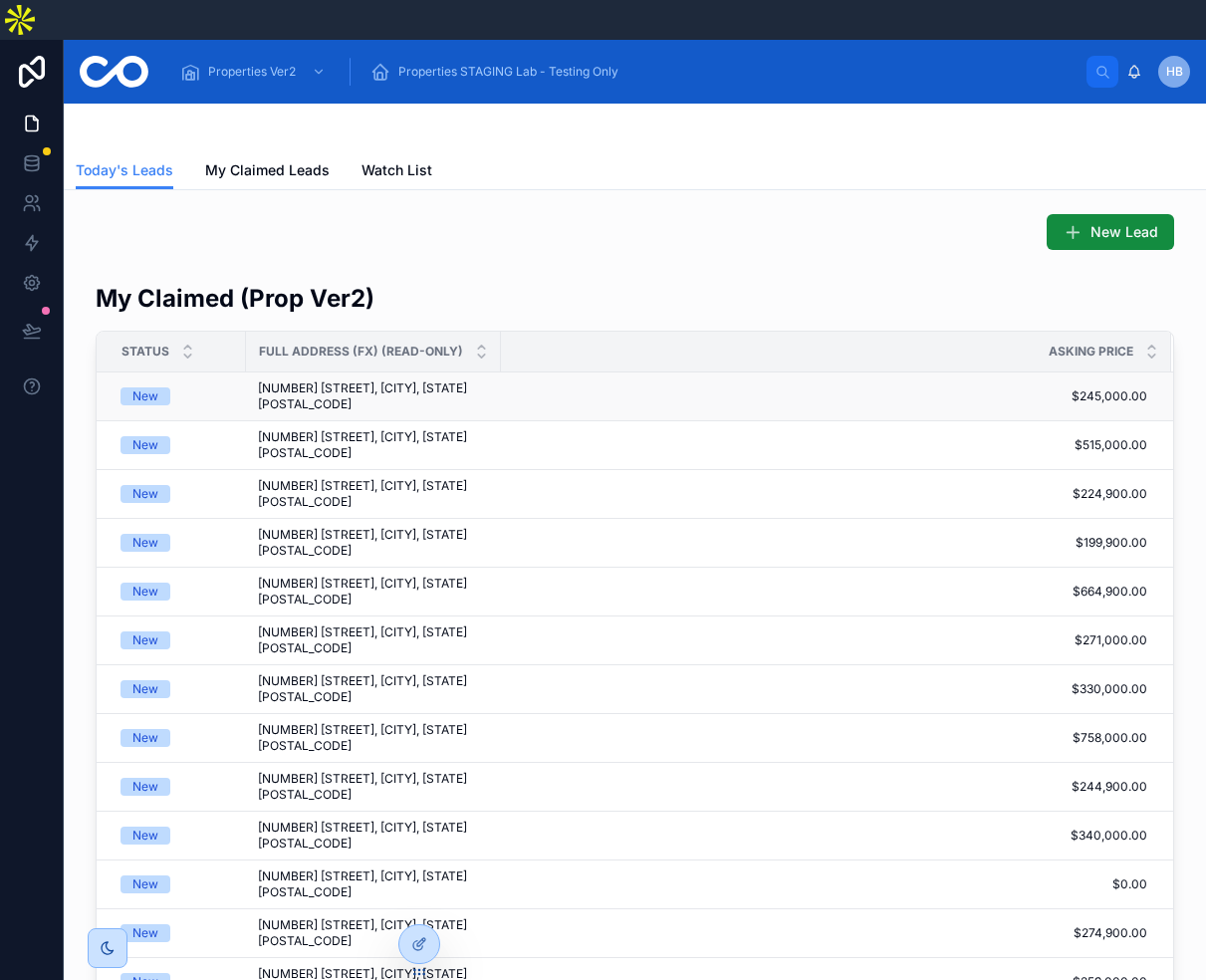 click on "[NUMBER] [STREET], [CITY], [STATE] [POSTAL_CODE] [NUMBER] [STREET], [CITY], [STATE] [POSTAL_CODE]" at bounding box center [373, 396] 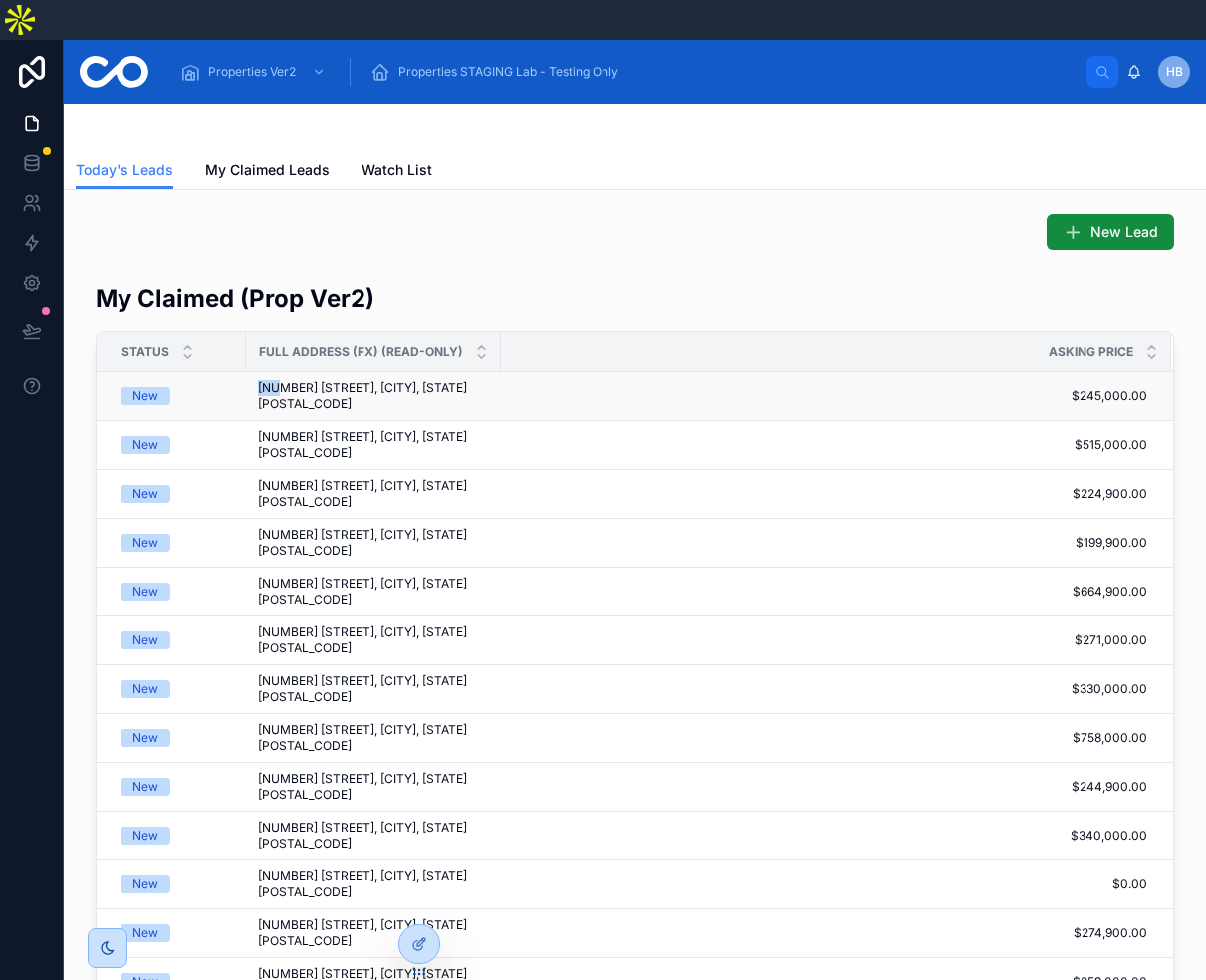 click on "[NUMBER] [STREET], [CITY], [STATE] [POSTAL_CODE] [NUMBER] [STREET], [CITY], [STATE] [POSTAL_CODE]" at bounding box center [373, 396] 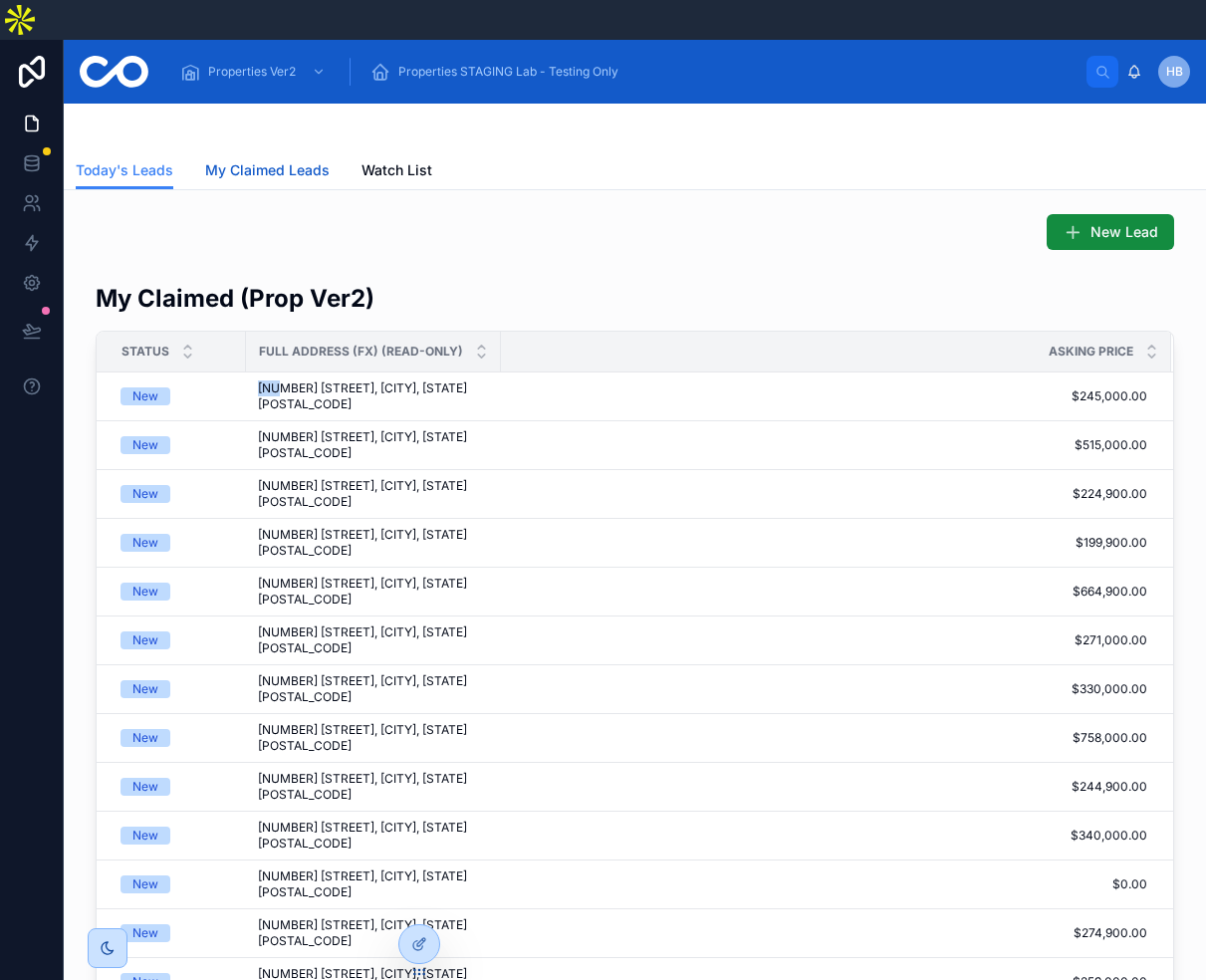click on "My Claimed Leads" at bounding box center [267, 170] 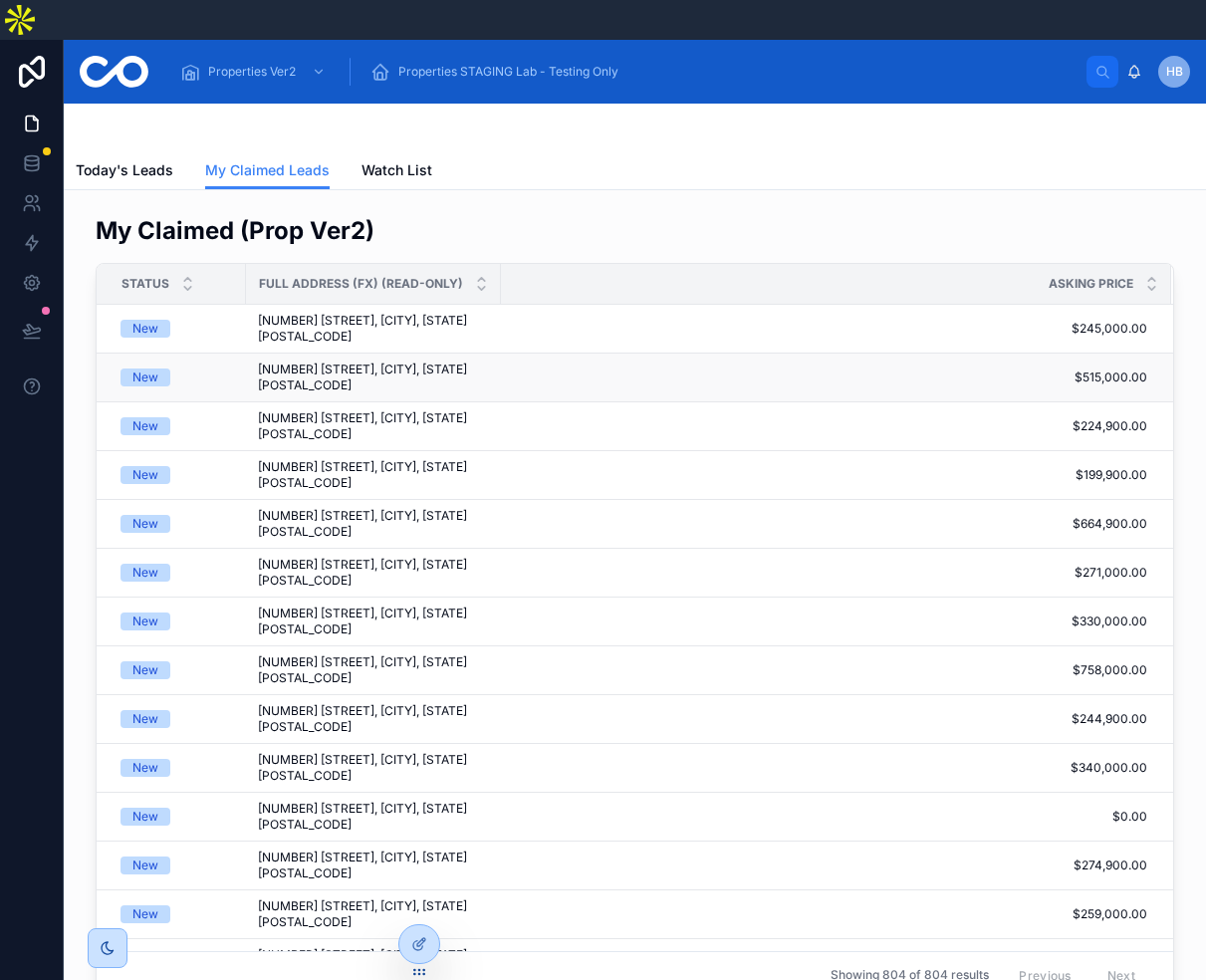 click on "[NUMBER] [STREET], [CITY], [STATE] [POSTAL_CODE]" at bounding box center [373, 377] 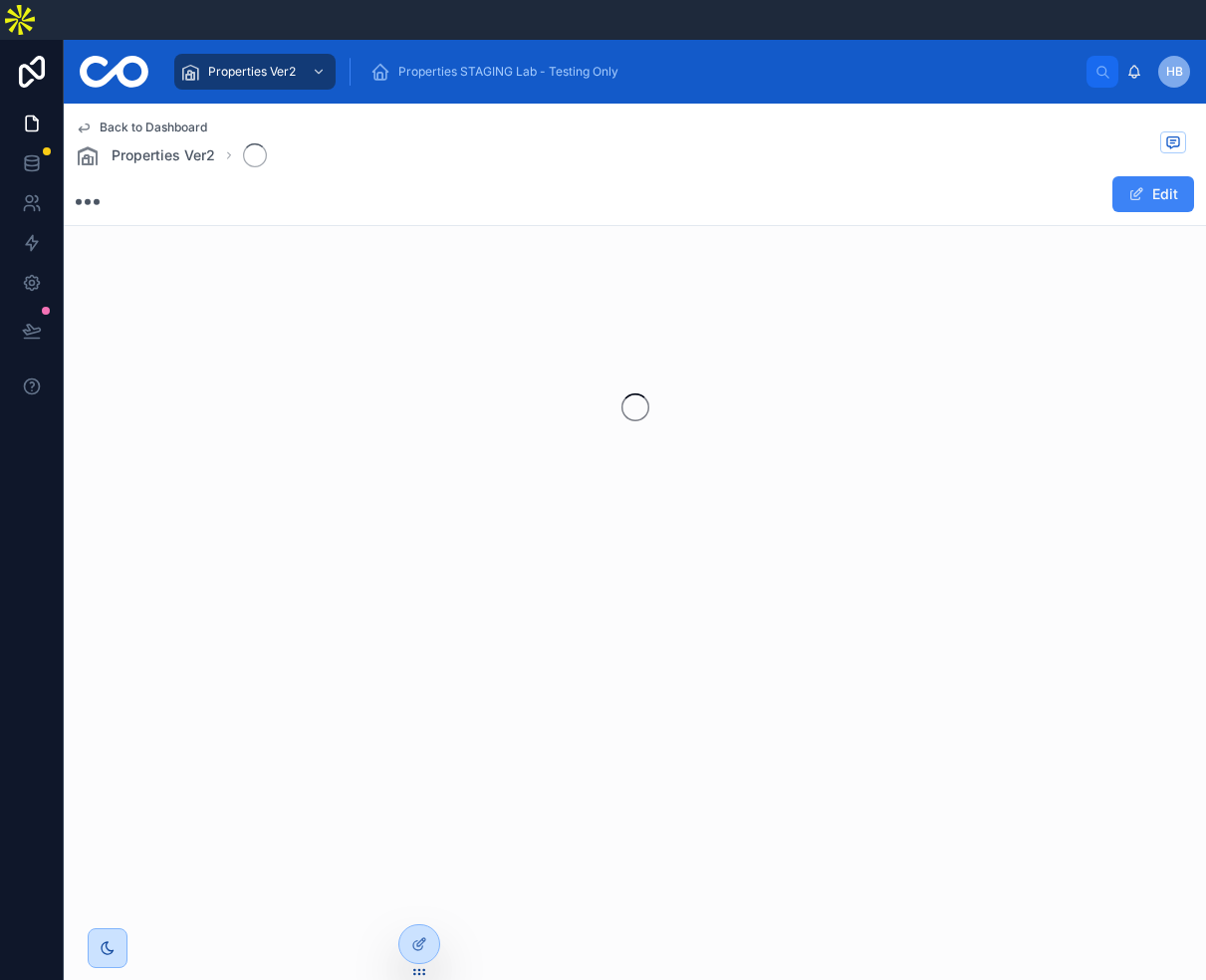 click at bounding box center (634, 407) 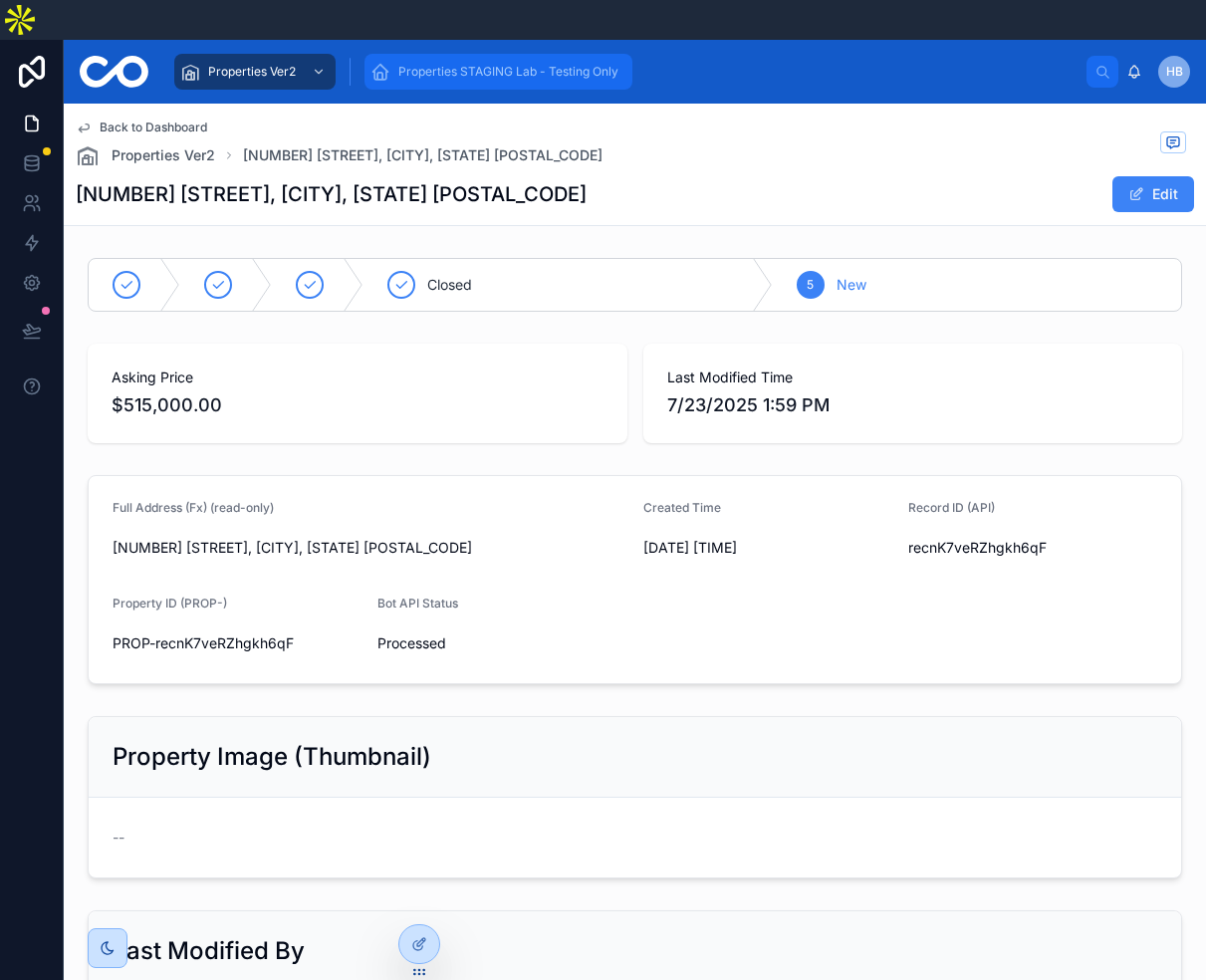 click on "Properties STAGING Lab - Testing Only" at bounding box center [508, 72] 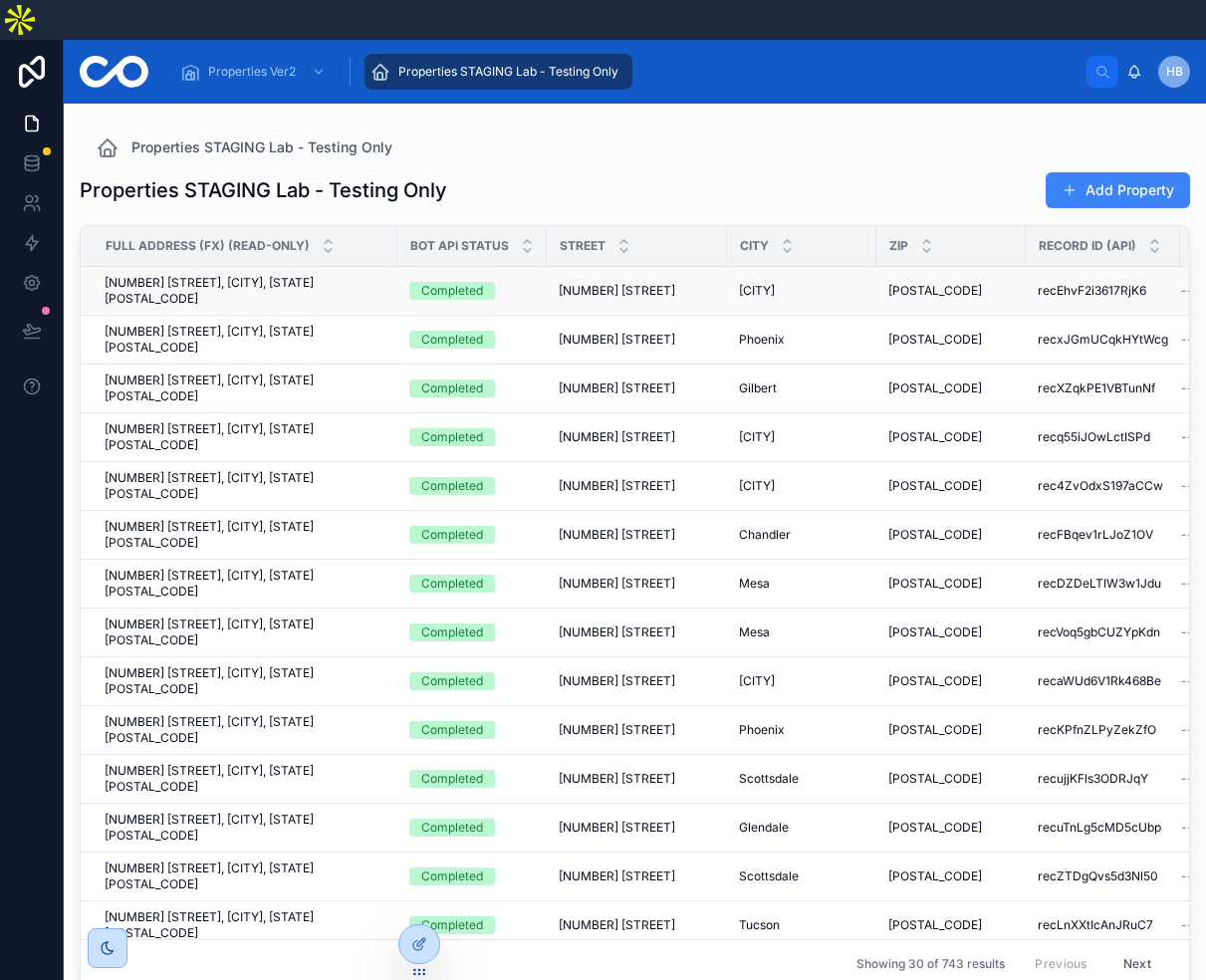 click on "[NUMBER] [STREET], [CITY], [STATE] [POSTAL_CODE] [NUMBER] [STREET], [CITY], [STATE] [POSTAL_CODE]" at bounding box center [239, 291] 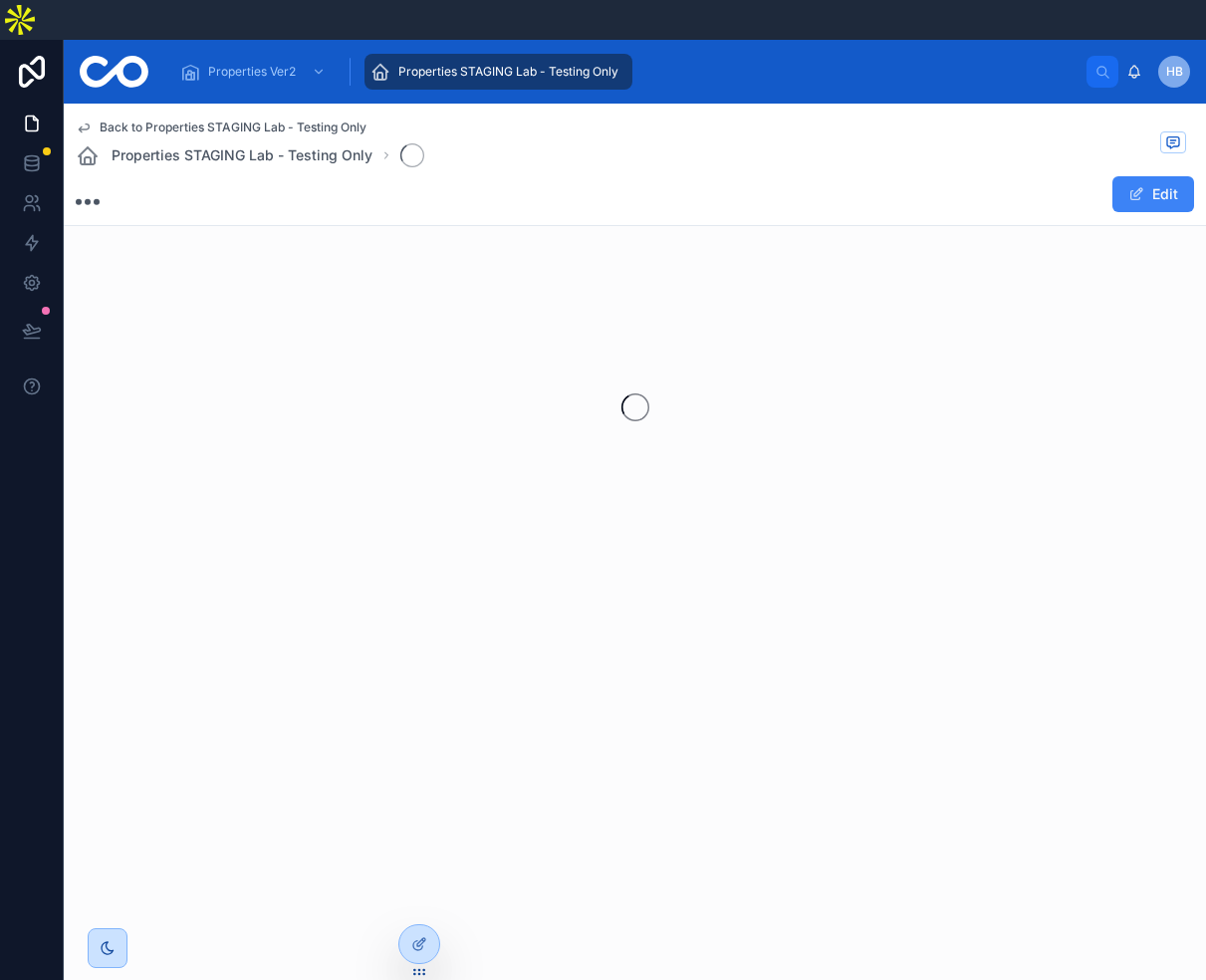 click at bounding box center [634, 407] 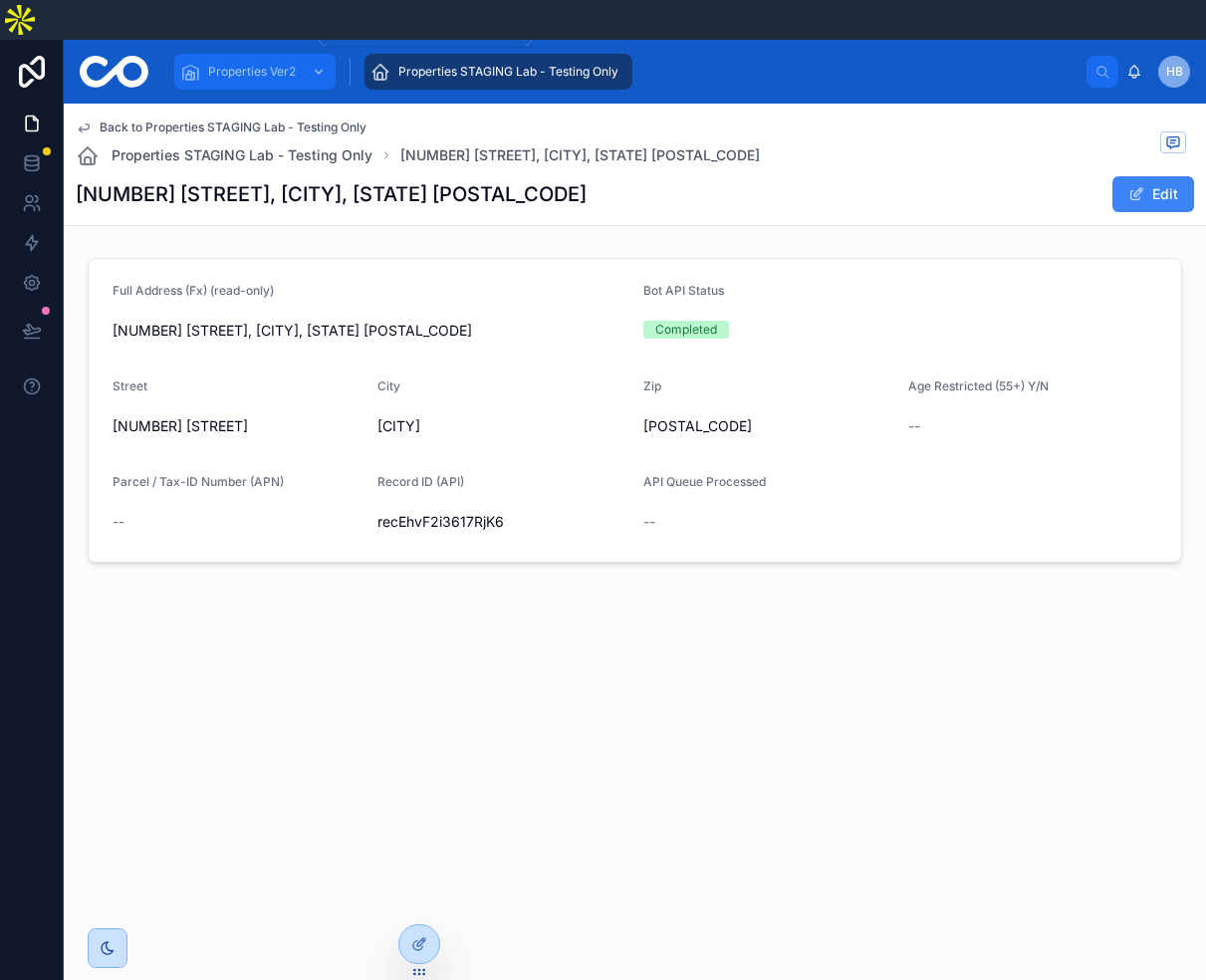 click on "Properties Ver2" at bounding box center (252, 72) 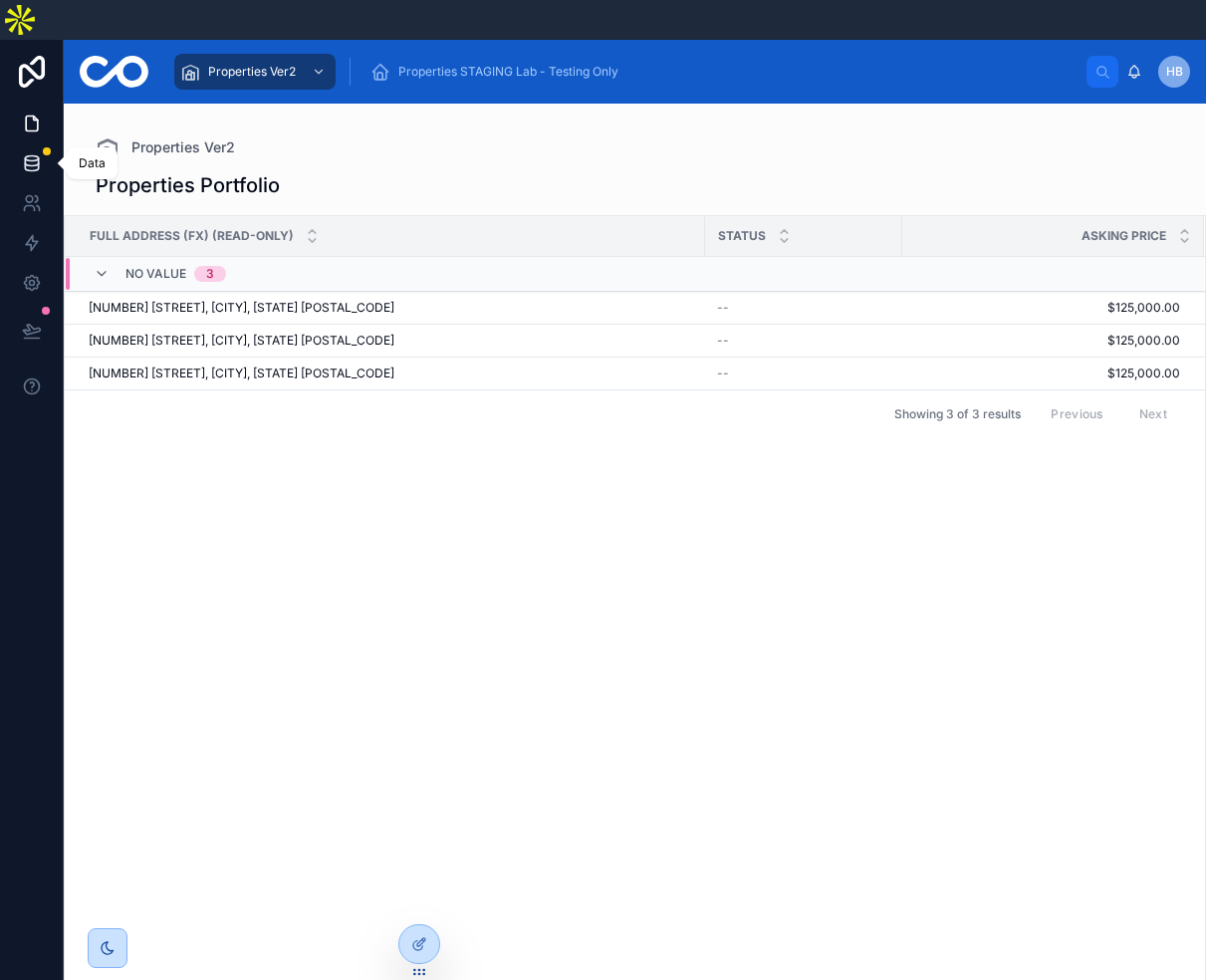 click at bounding box center (31, 163) 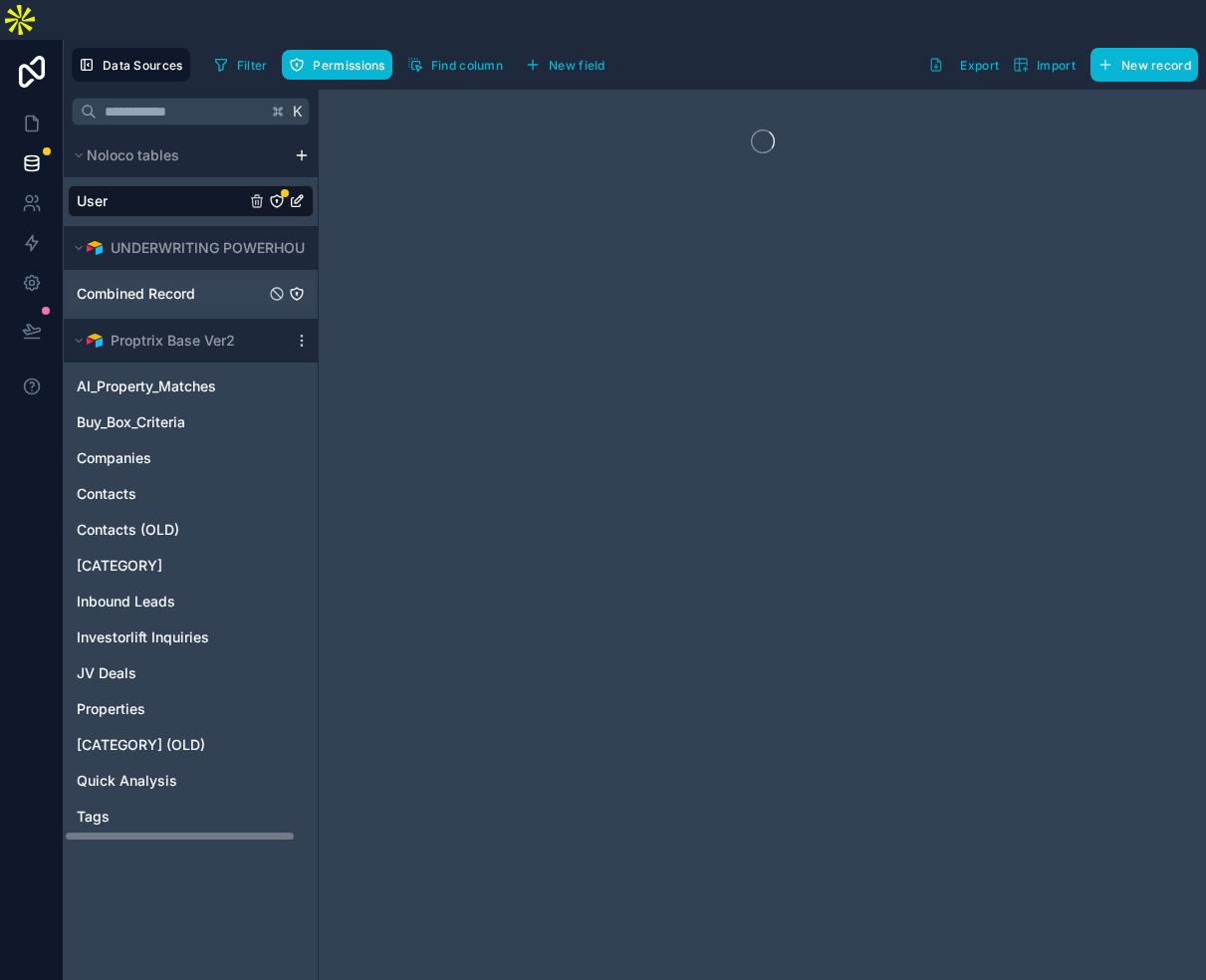 click on "Combined Record" at bounding box center (135, 294) 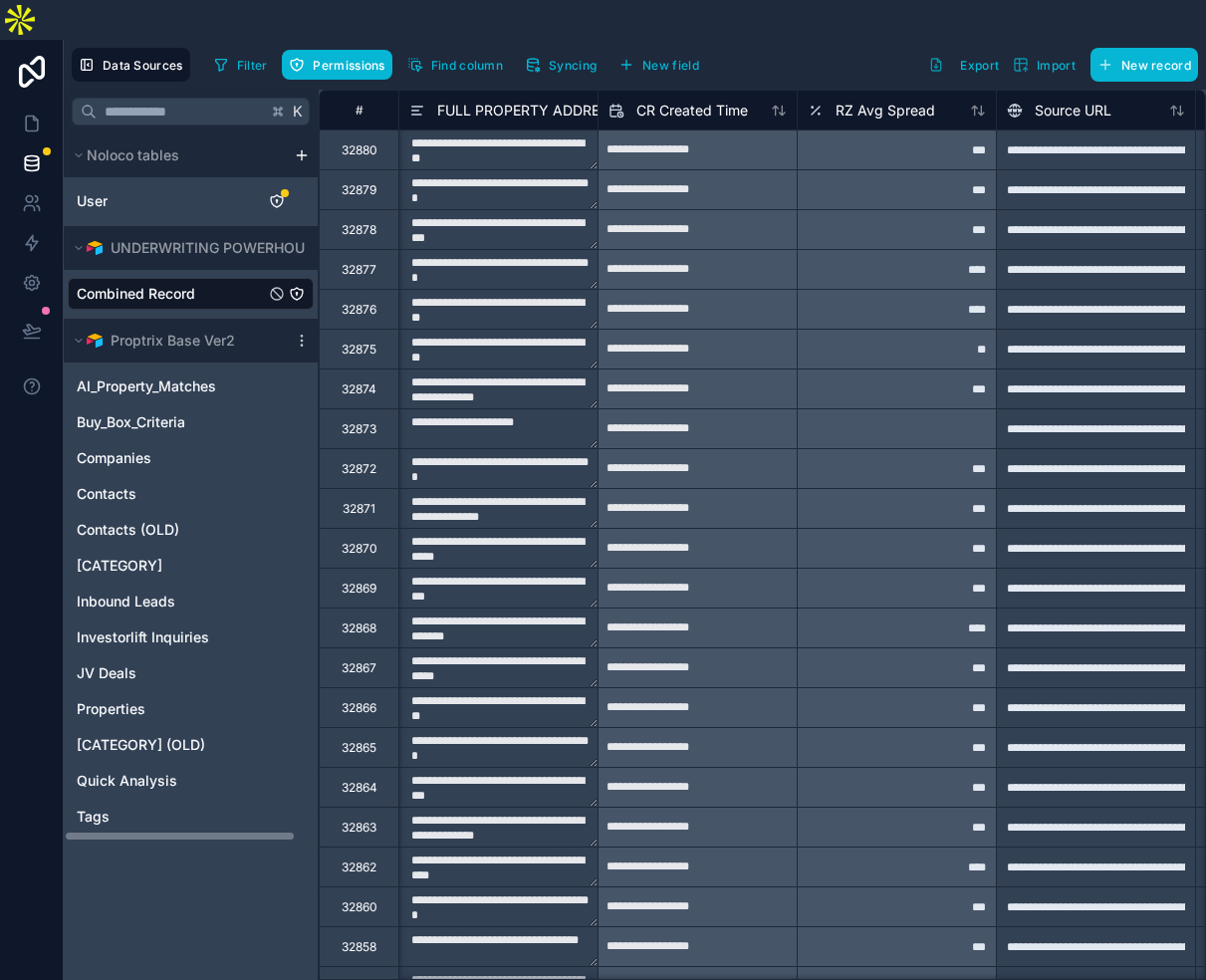 scroll, scrollTop: 0, scrollLeft: 0, axis: both 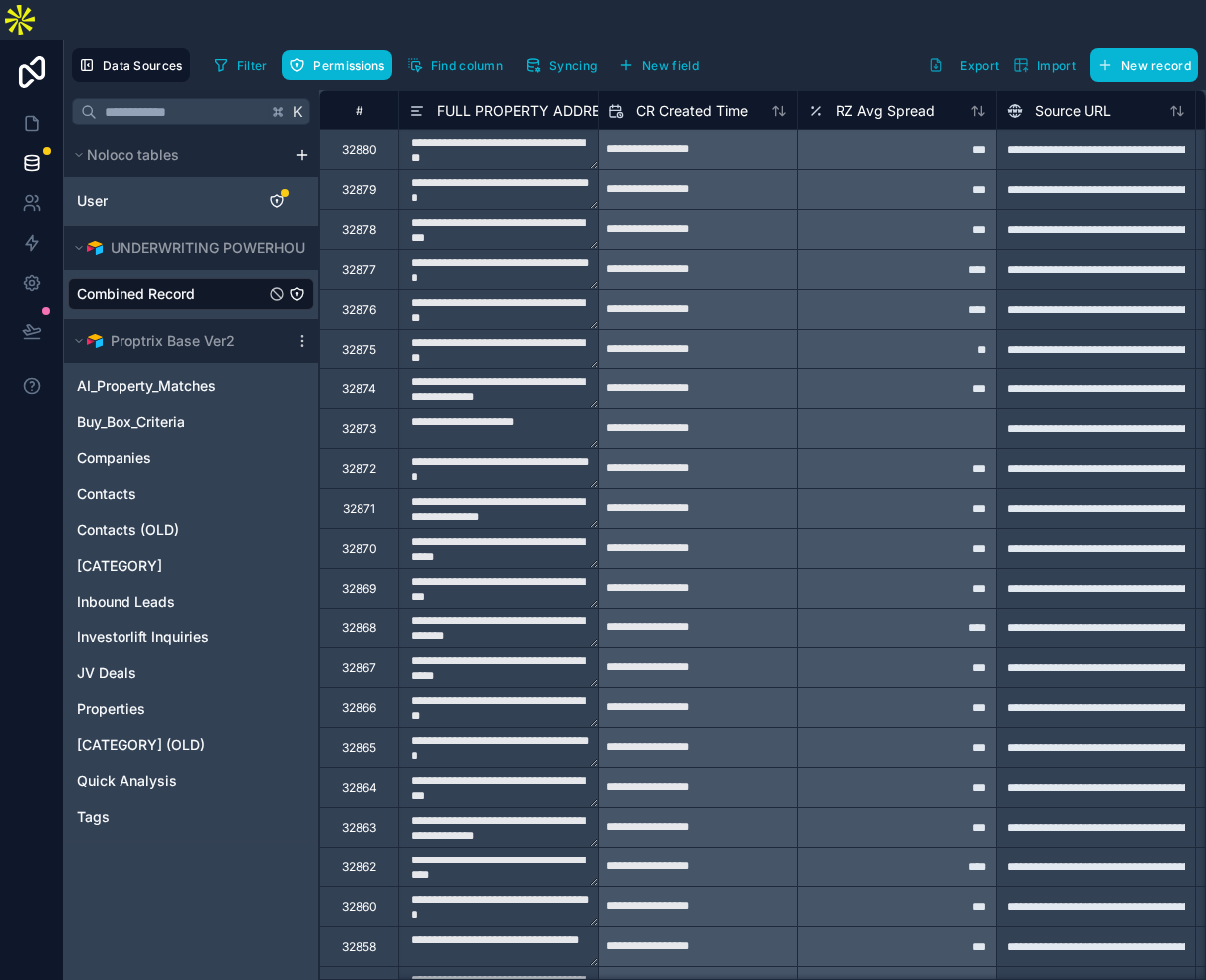 click on "**********" at bounding box center [498, 229] 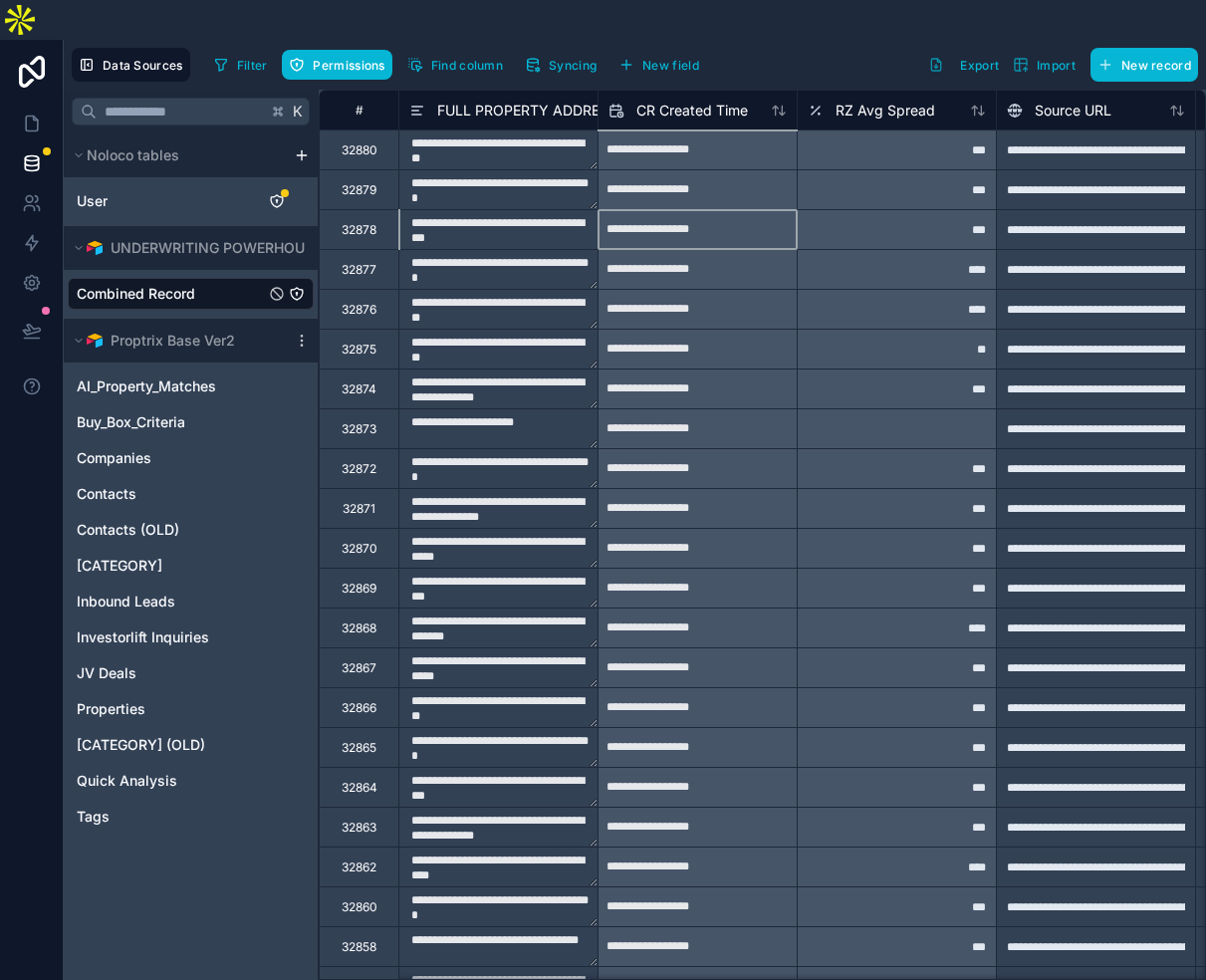 click on "**********" at bounding box center (697, 230) 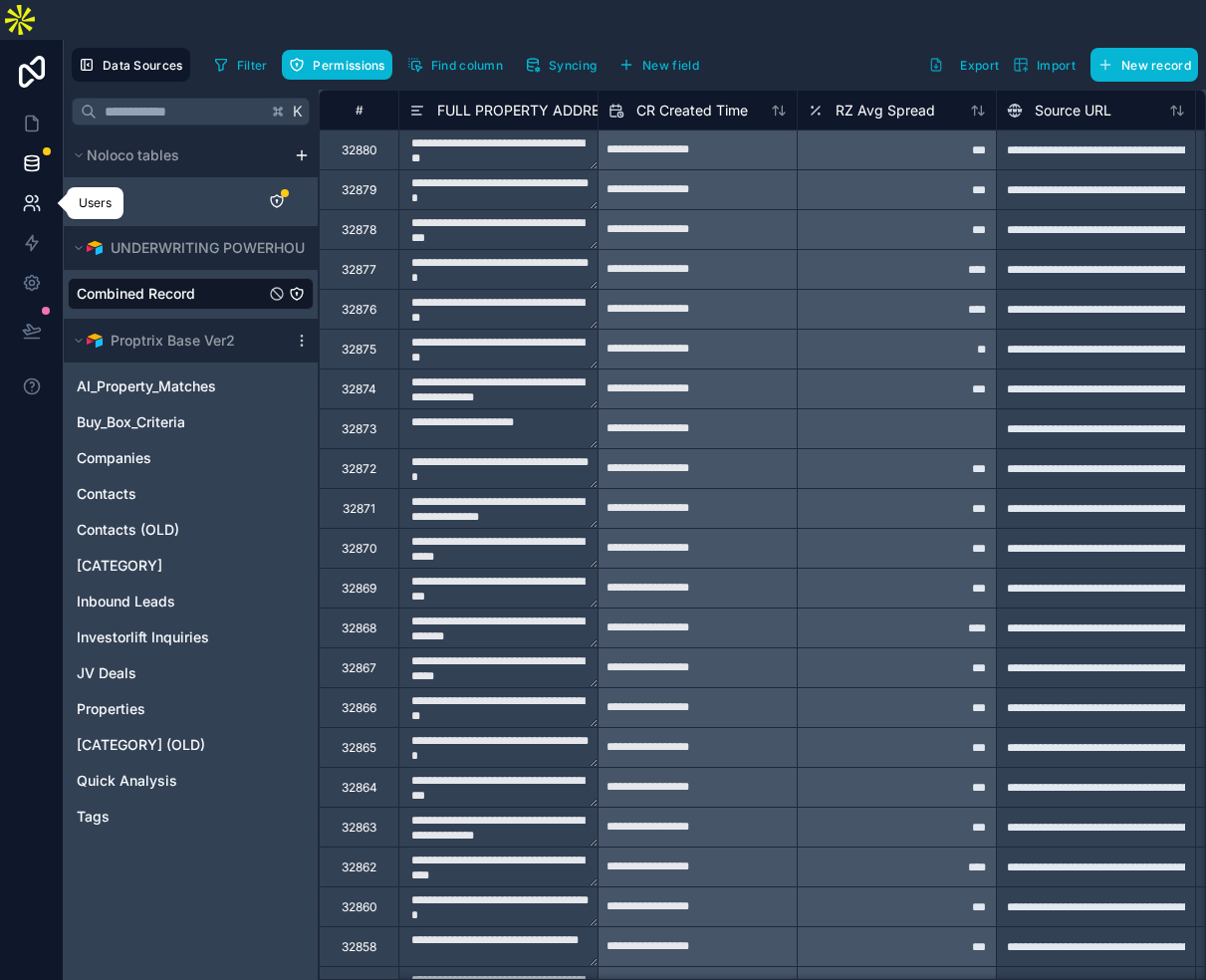 click 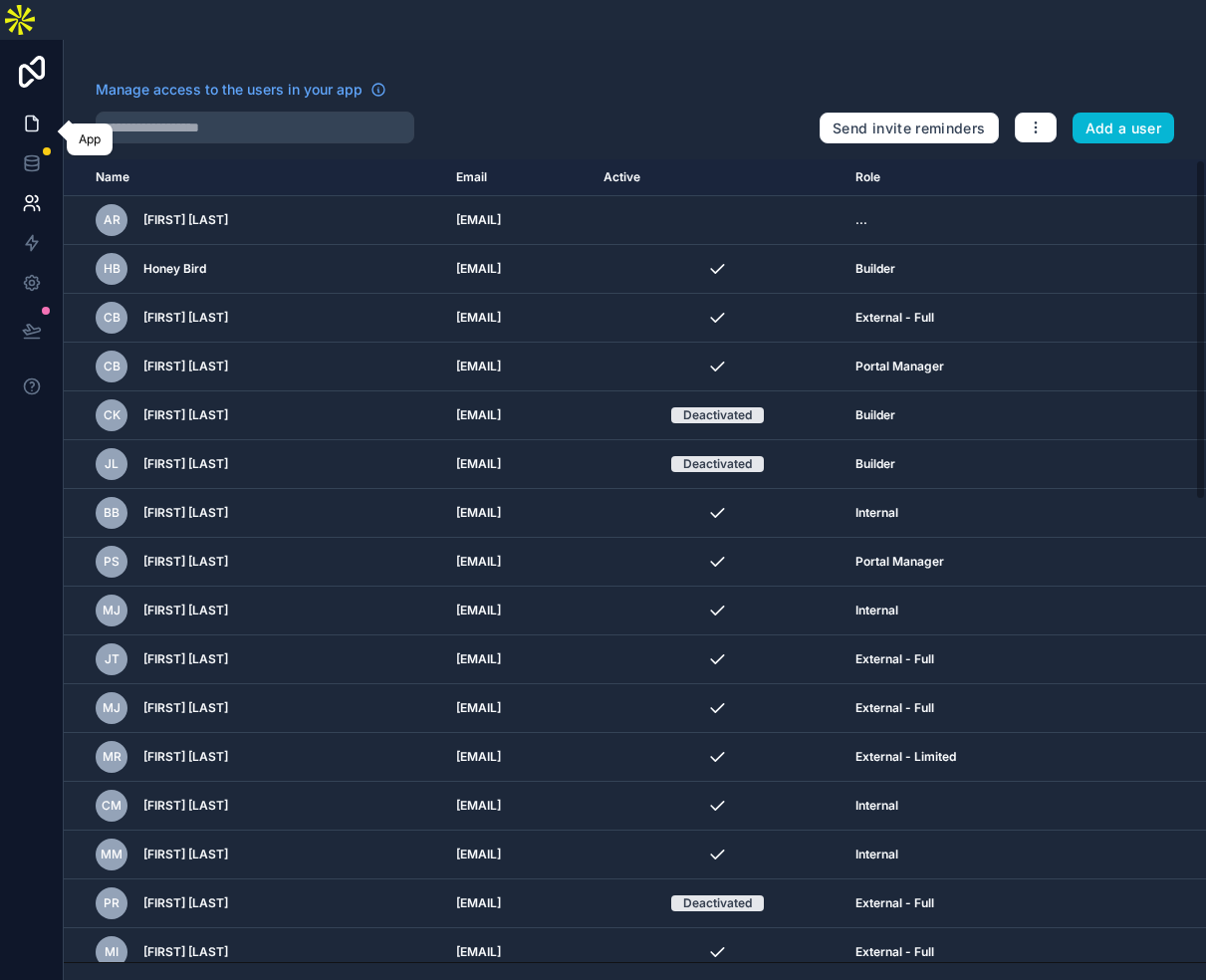 click at bounding box center (31, 123) 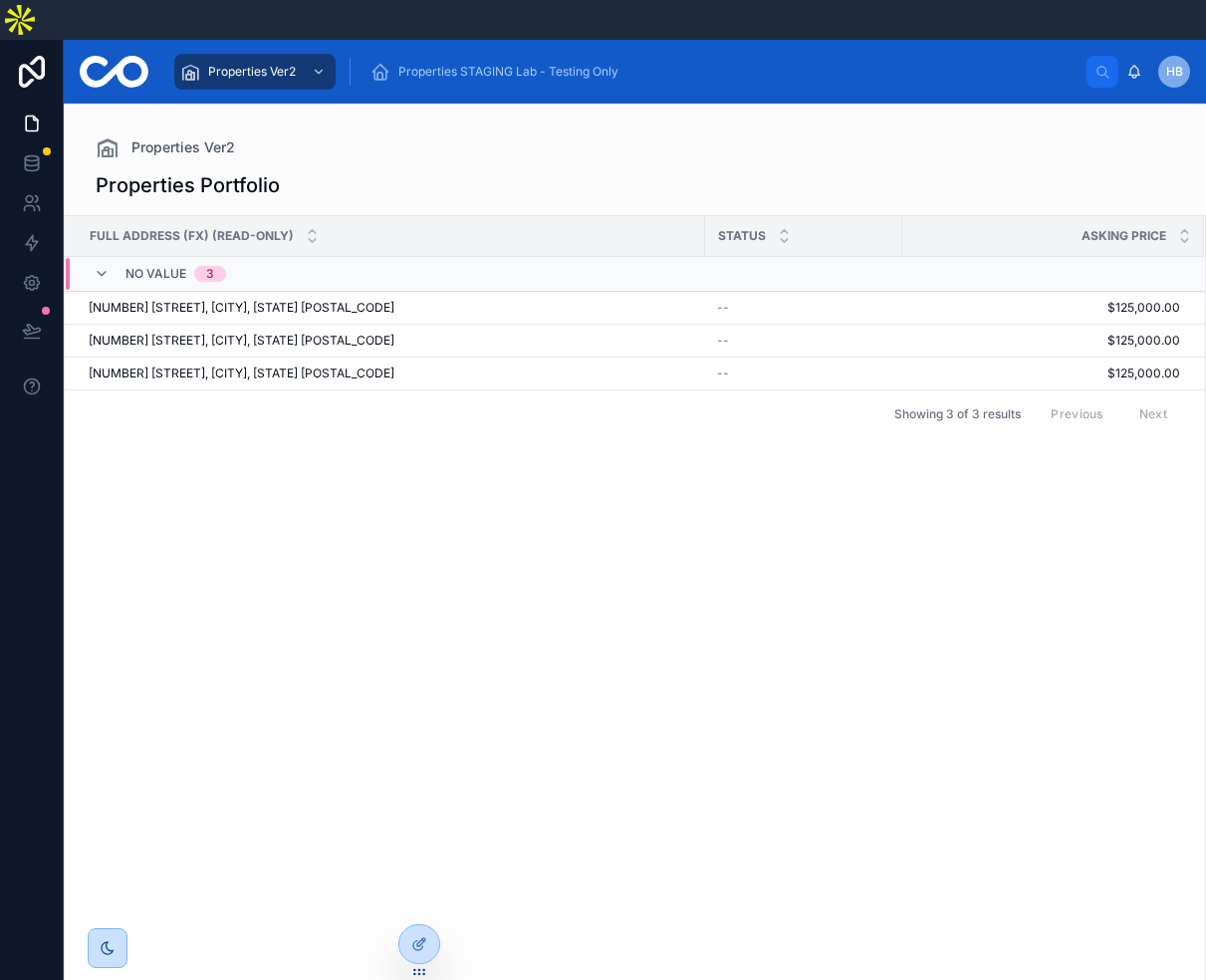 click at bounding box center [32, 72] 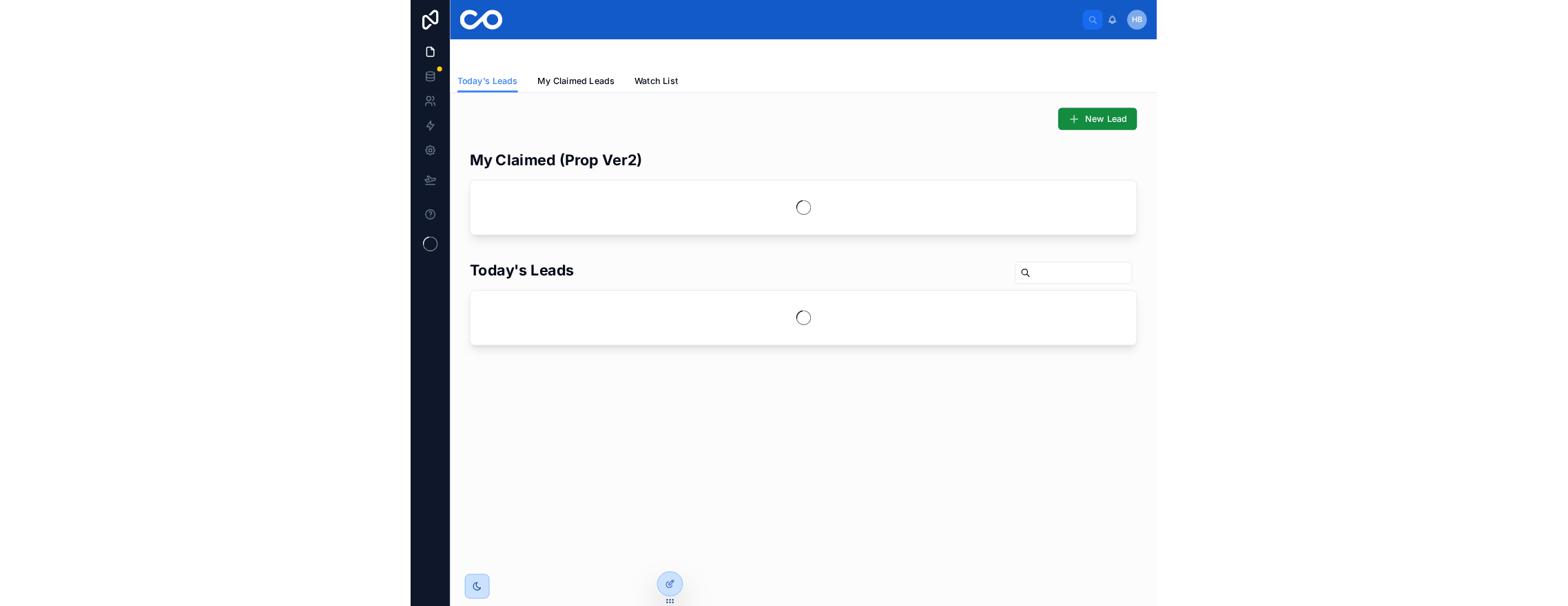 scroll, scrollTop: 0, scrollLeft: 0, axis: both 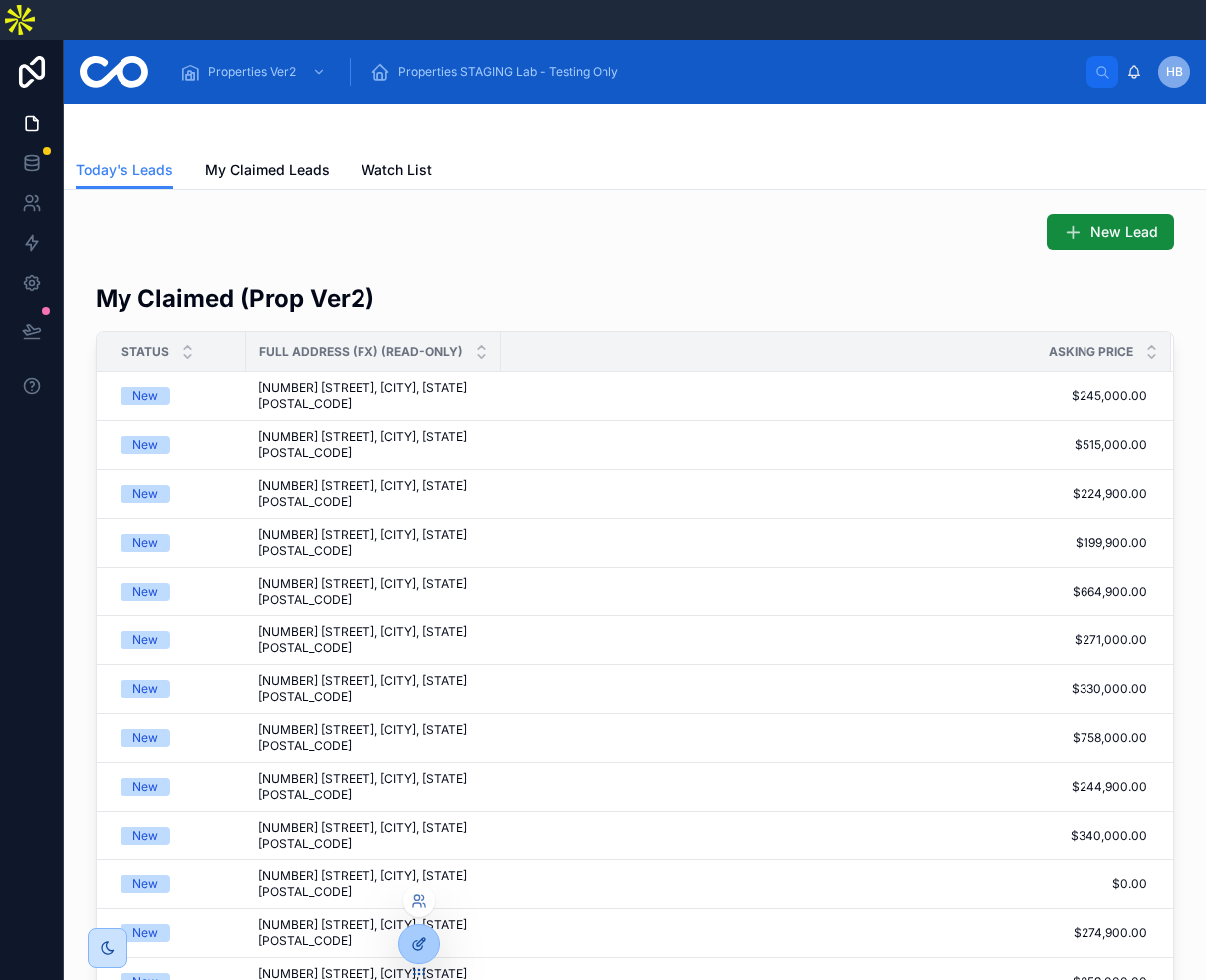 click at bounding box center [419, 944] 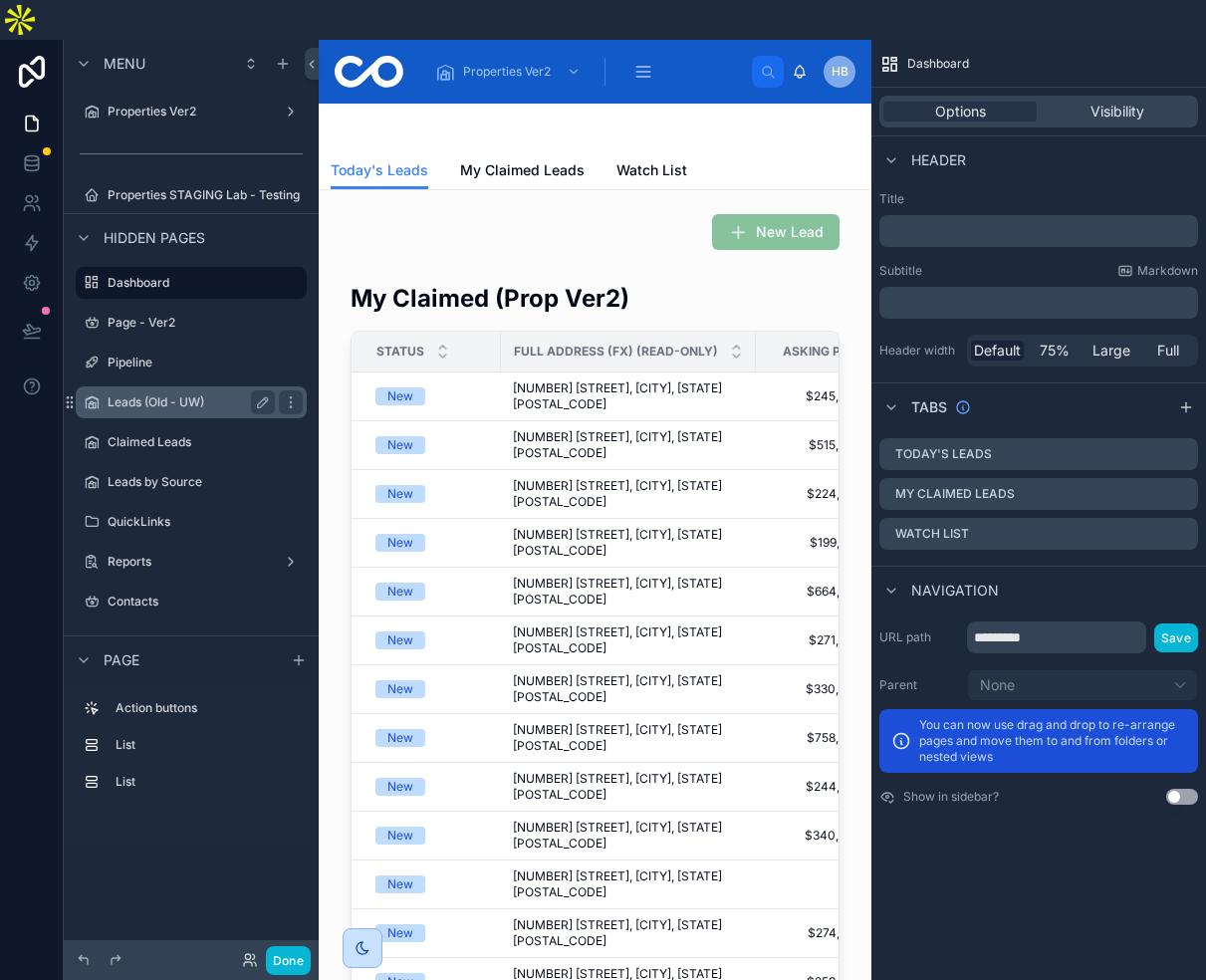 click on "Leads (Old - UW)" at bounding box center (187, 402) 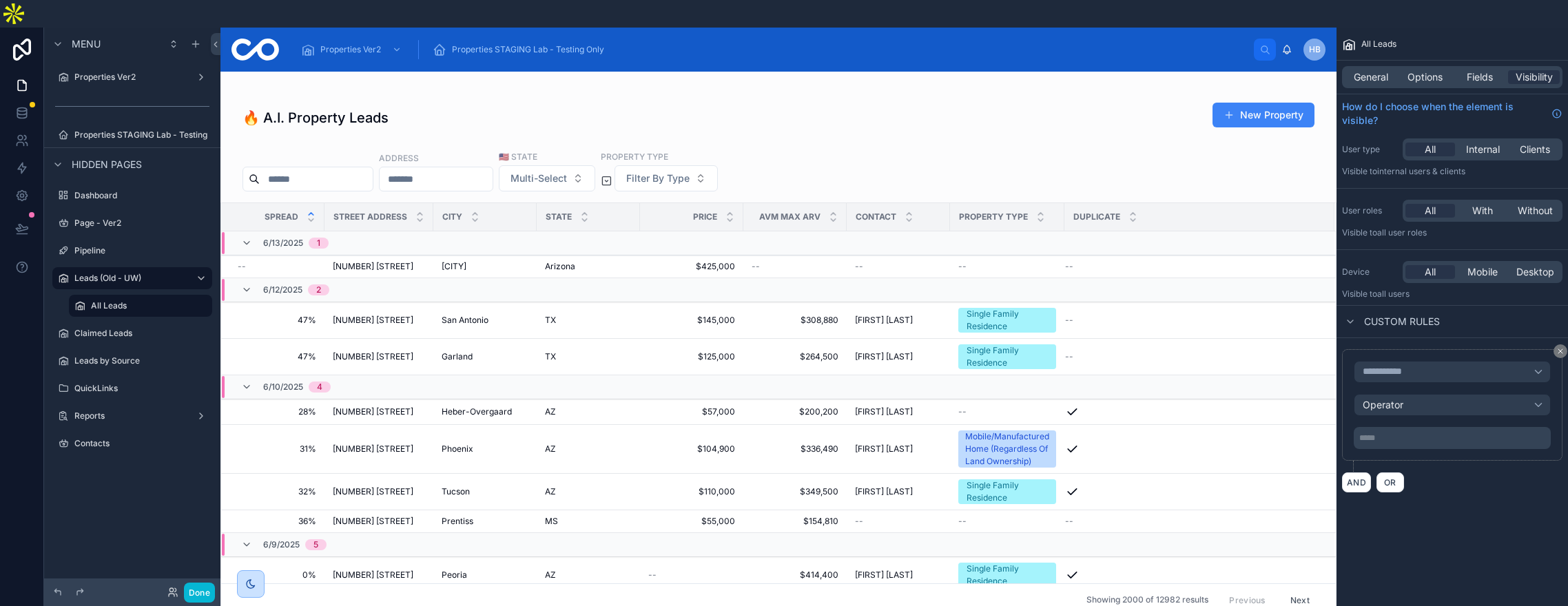 click at bounding box center [778, 353] 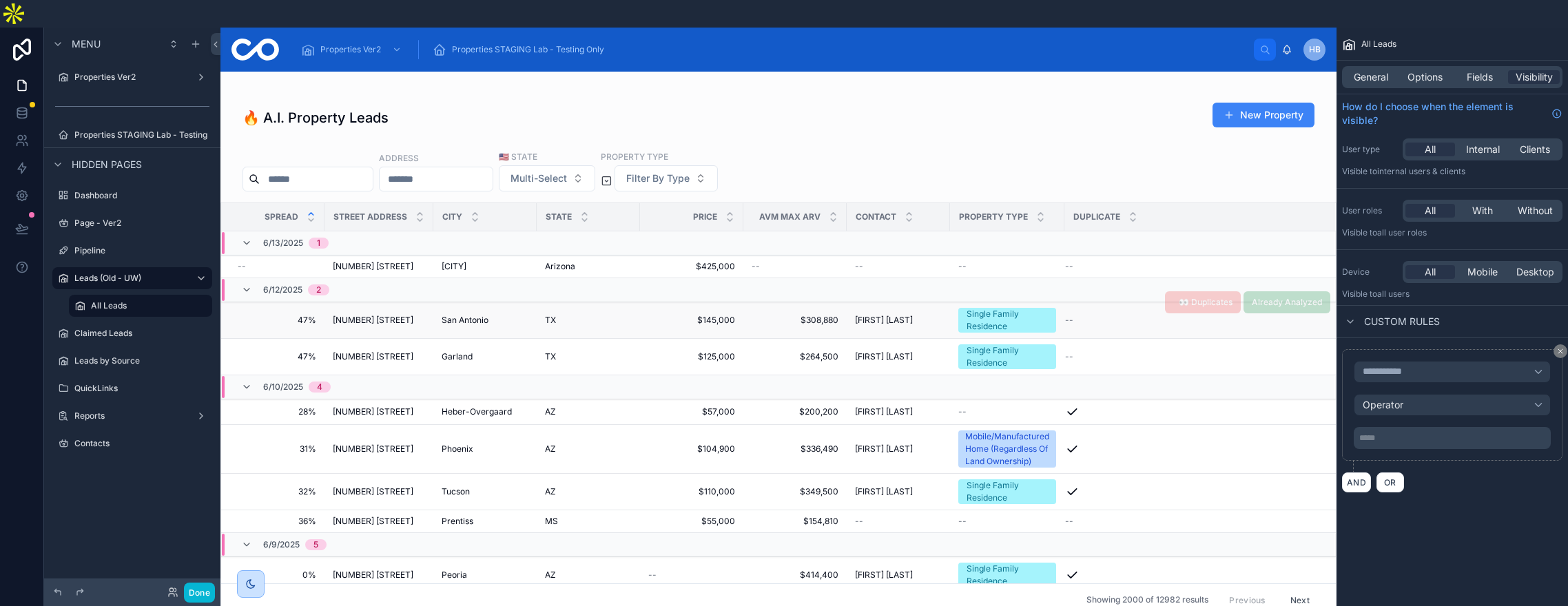 click on "San Antonio" at bounding box center (465, 320) 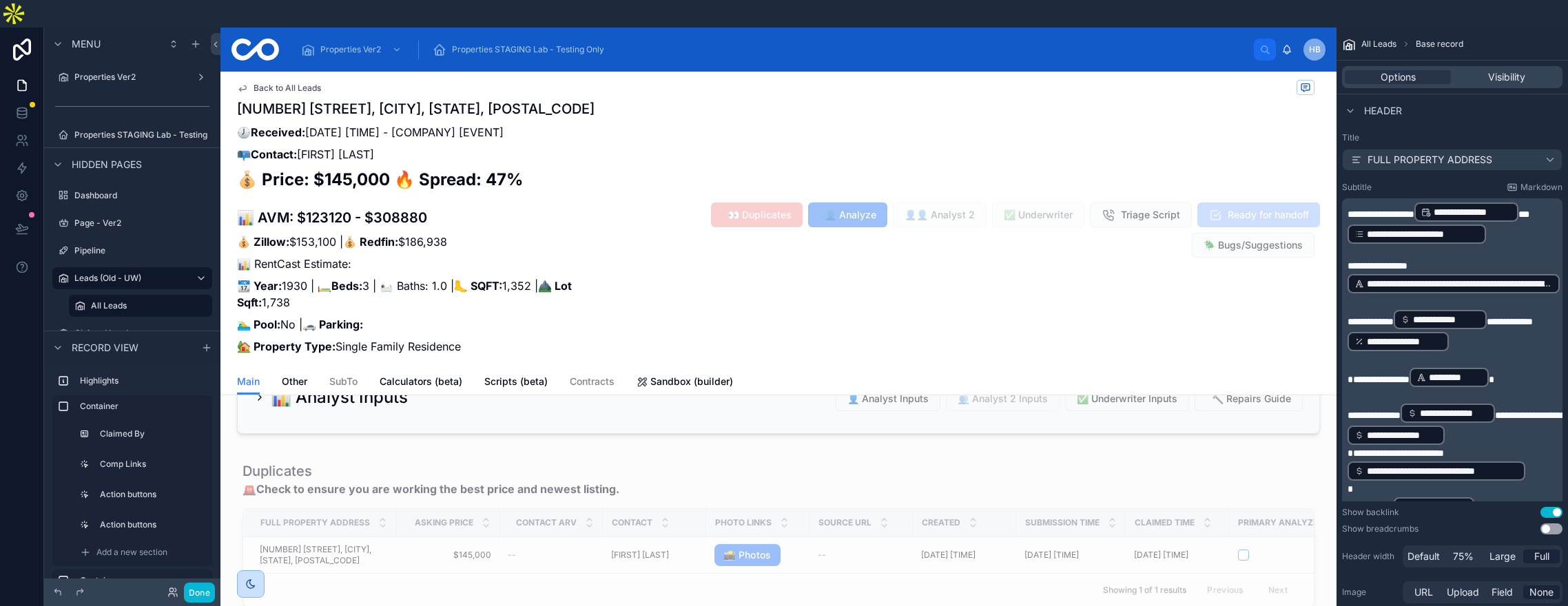 scroll, scrollTop: 828, scrollLeft: 0, axis: vertical 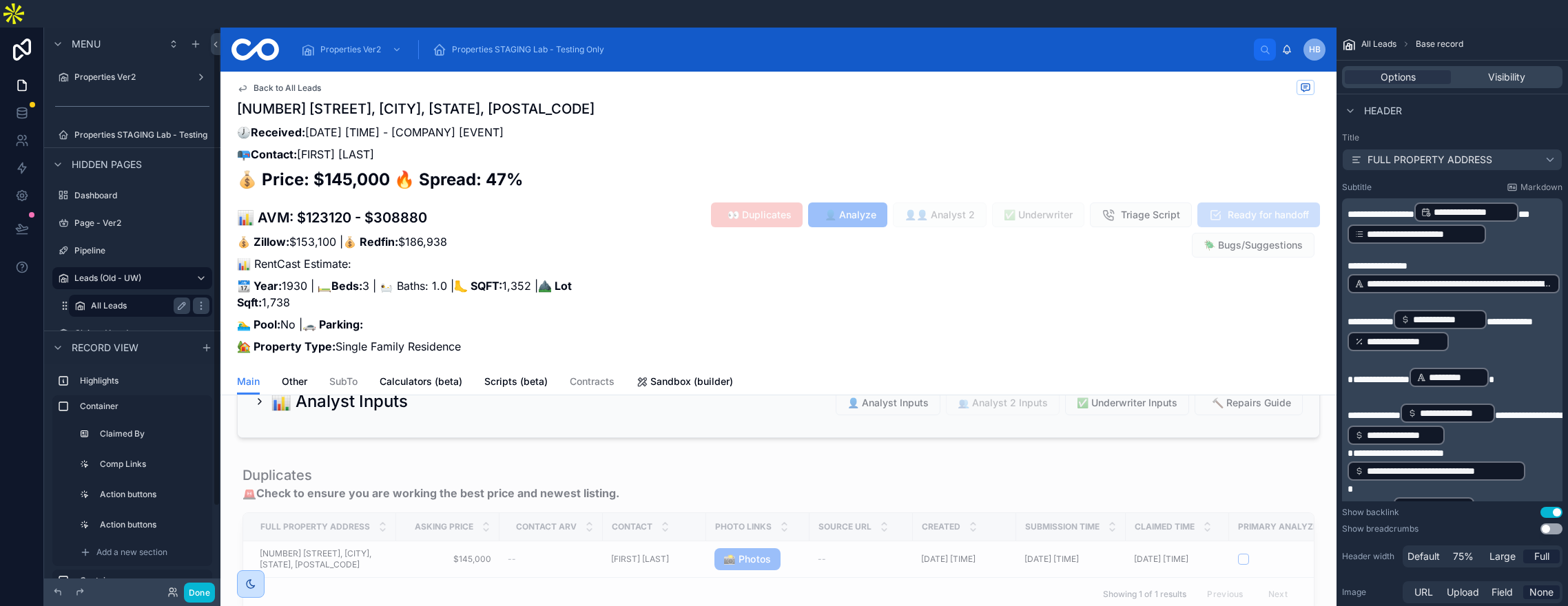 click on "All Leads" at bounding box center (138, 306) 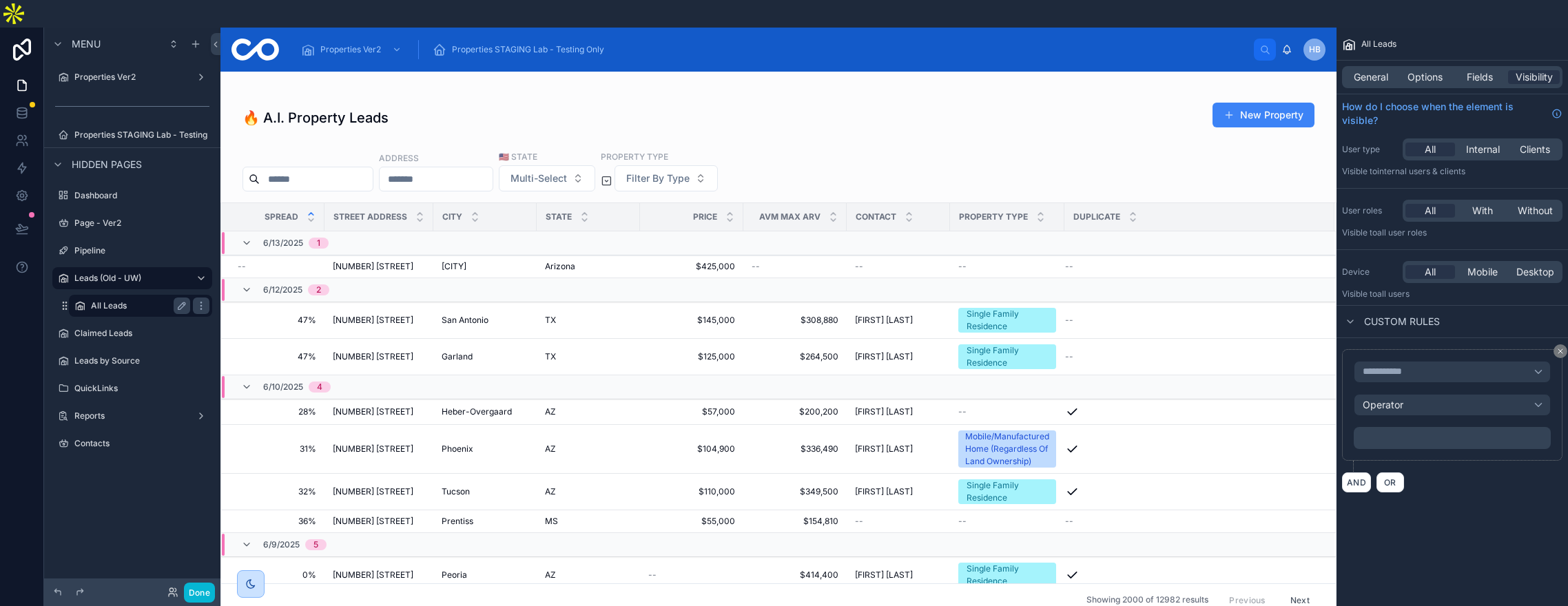 scroll, scrollTop: 0, scrollLeft: 0, axis: both 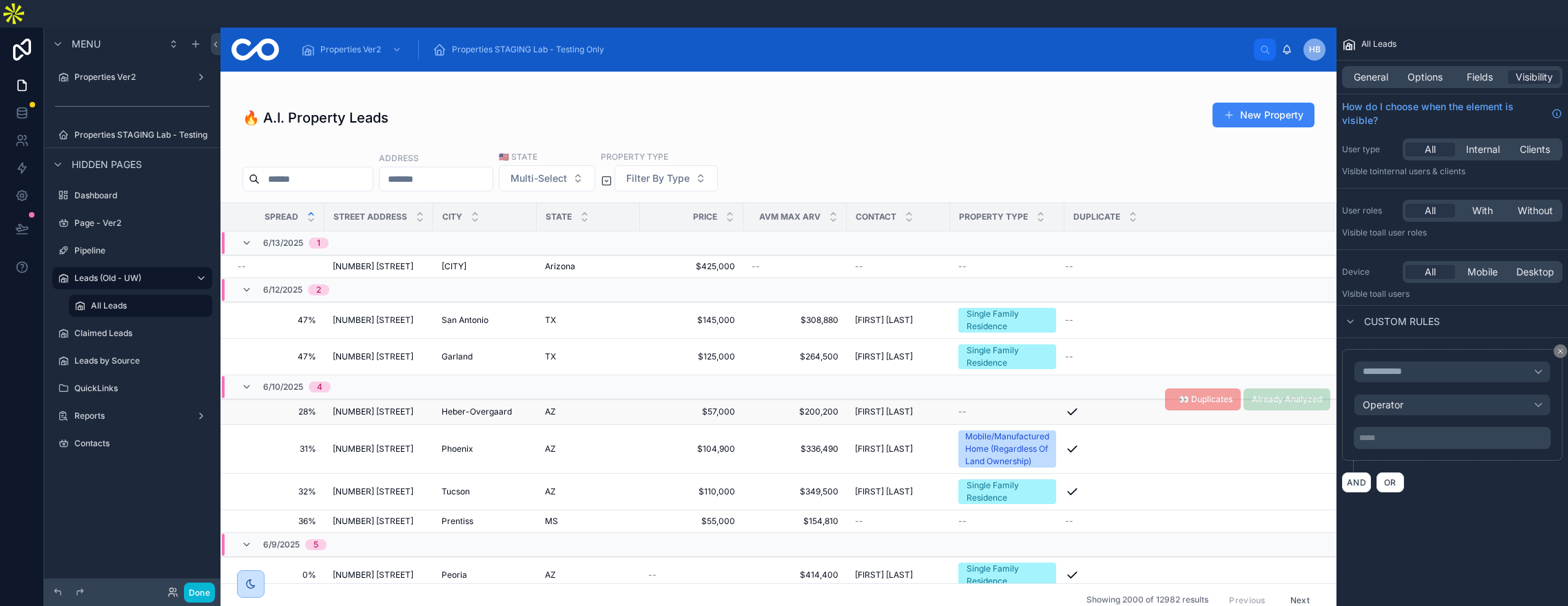 click on "Heber-Overgaard" at bounding box center (477, 412) 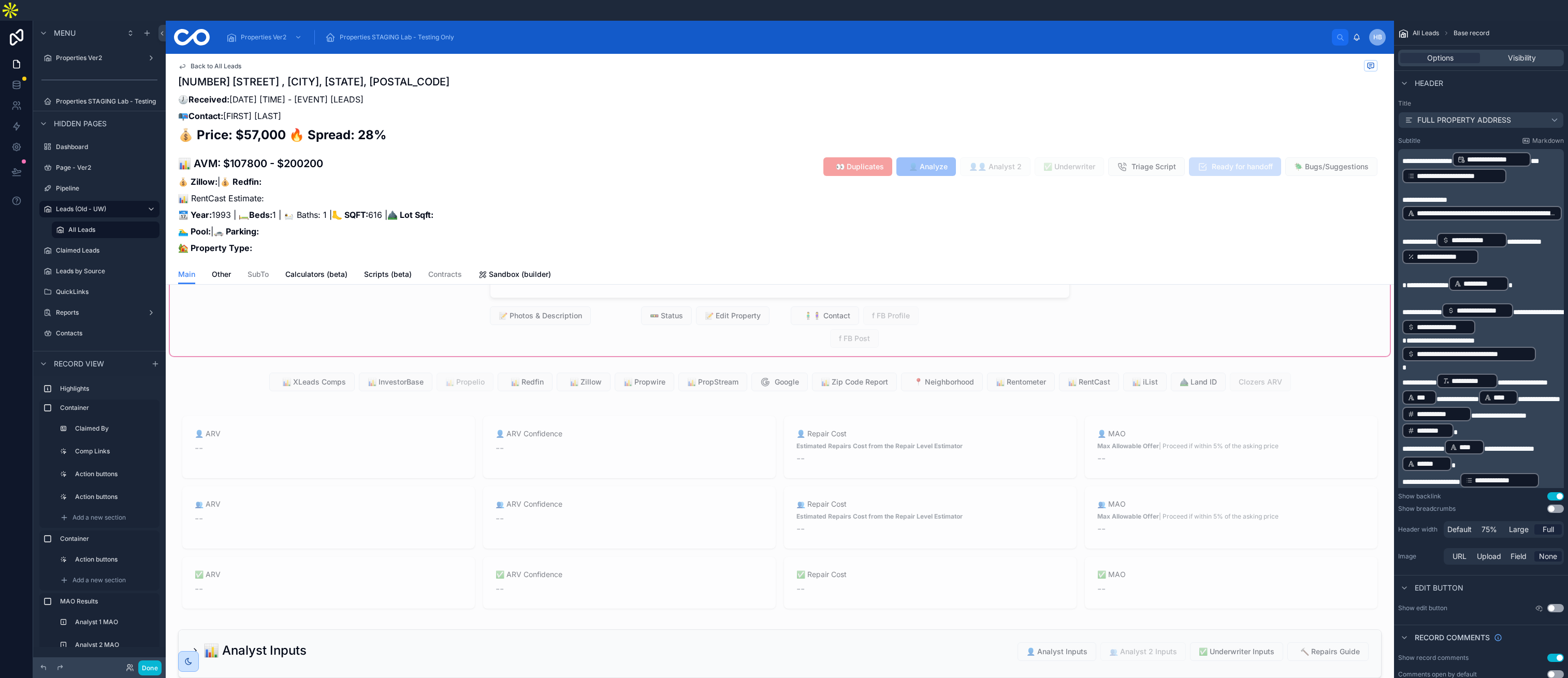 scroll, scrollTop: 222, scrollLeft: 0, axis: vertical 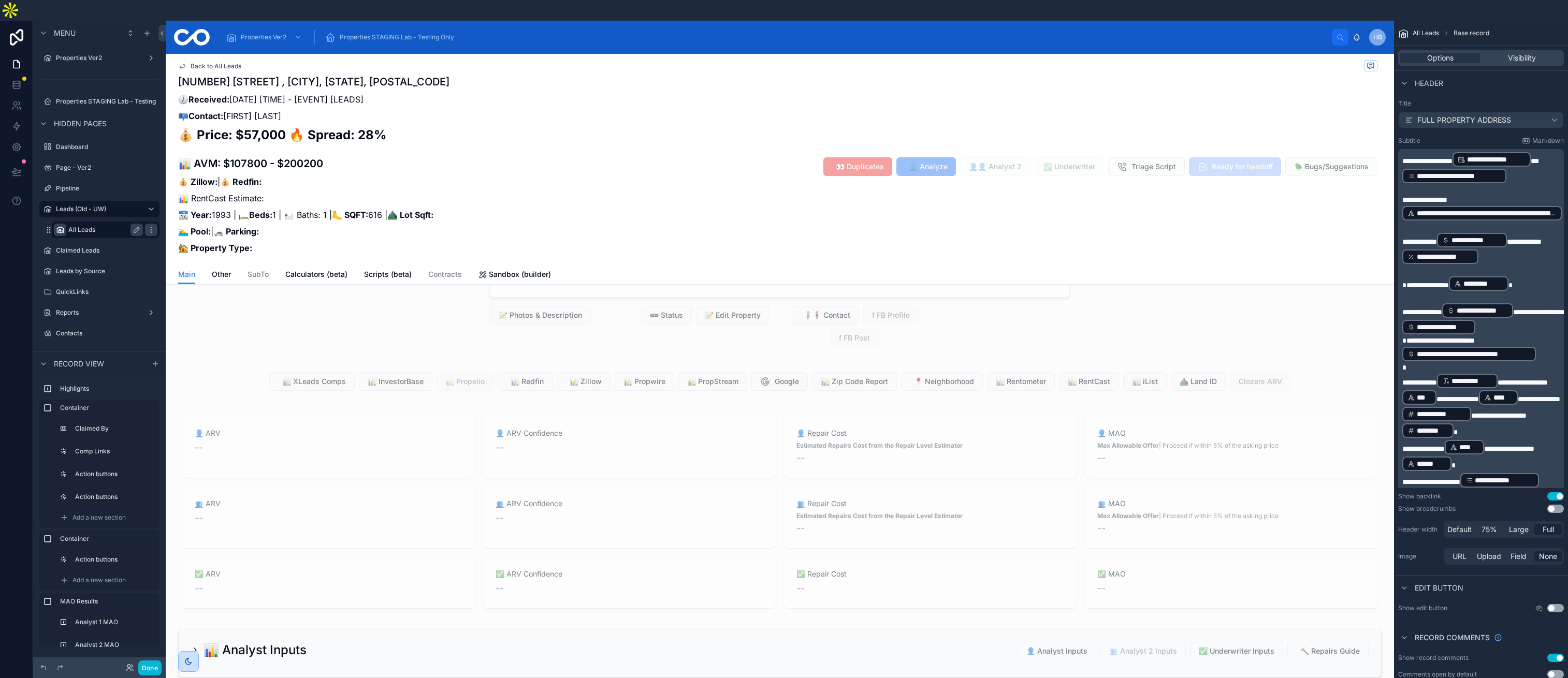 click at bounding box center (60, 230) 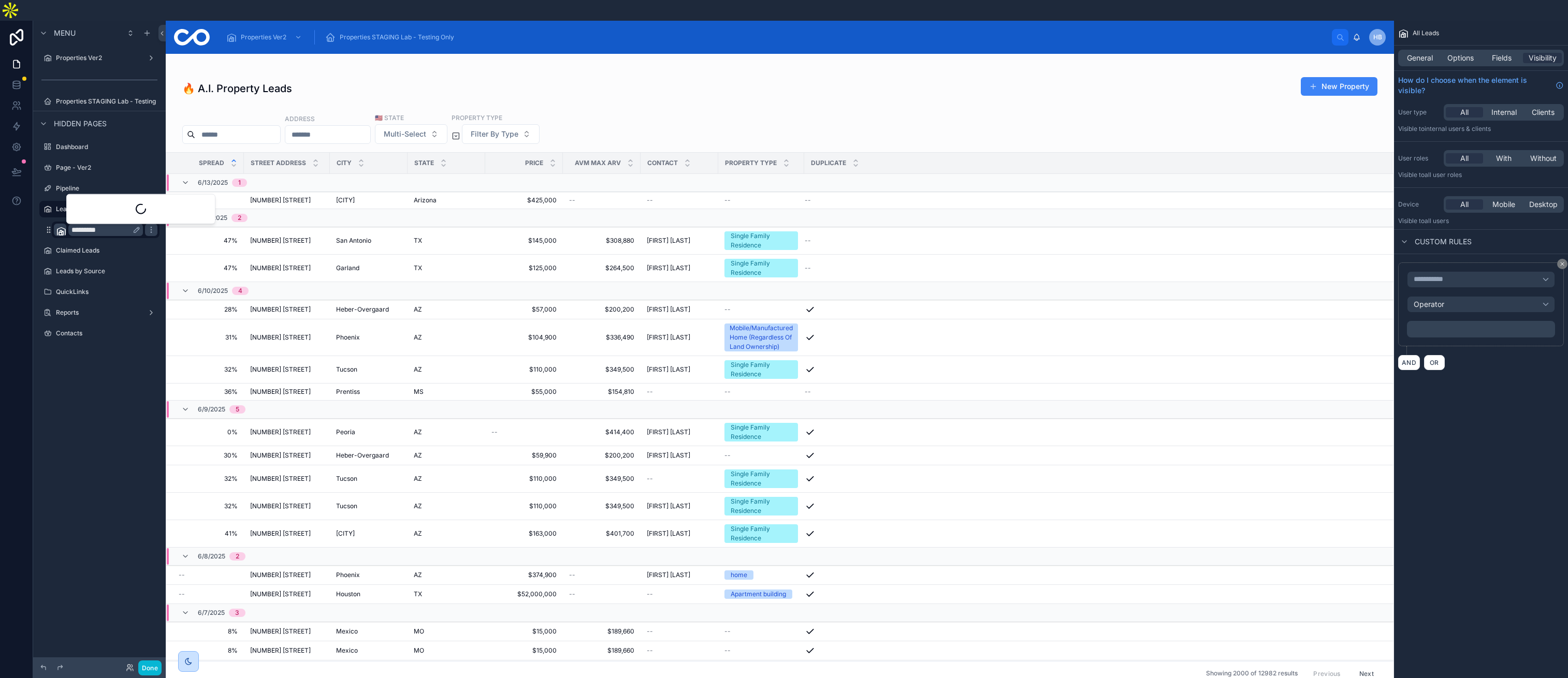 scroll, scrollTop: 0, scrollLeft: 0, axis: both 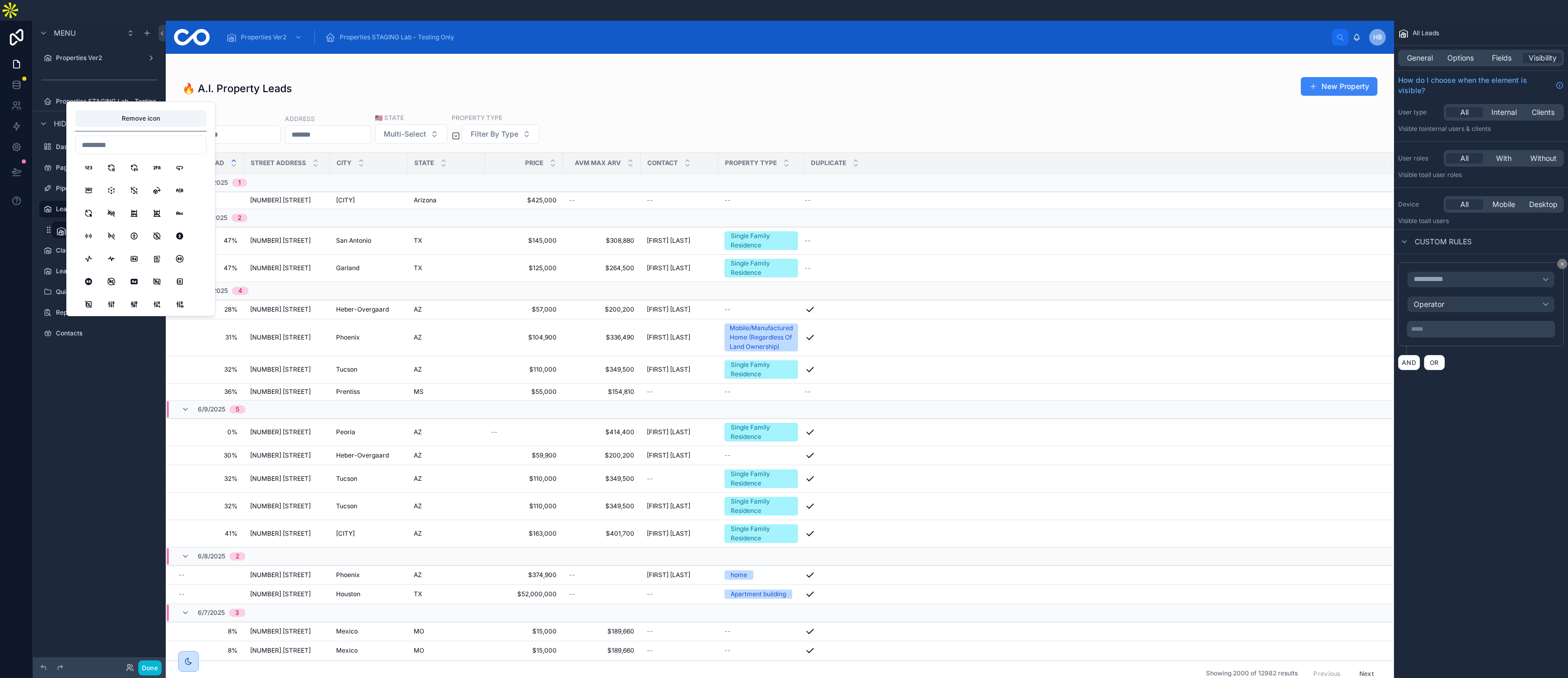 click on "🔥 A.I. Property Leads New Property" at bounding box center (780, 91) 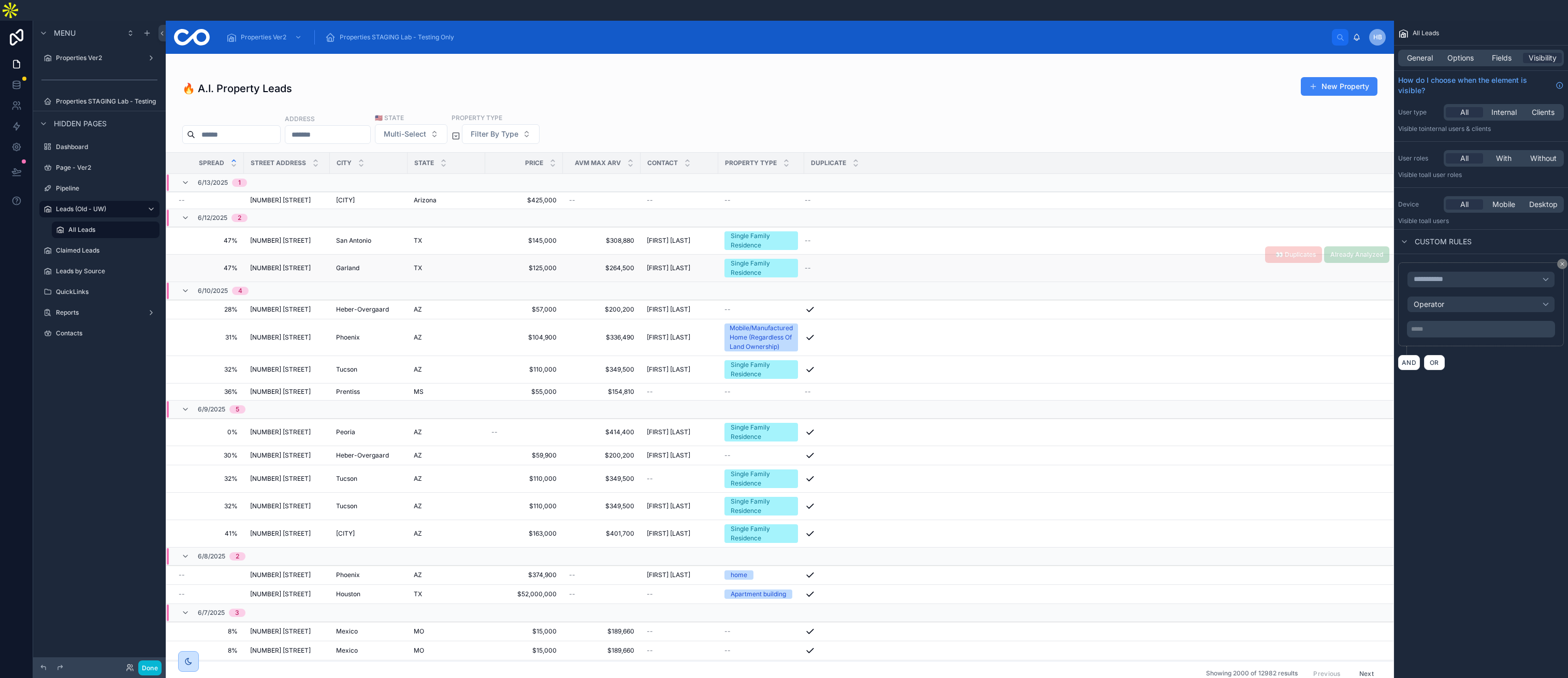 click on "2021 Evergreen St 2021 Evergreen St" at bounding box center [287, 268] 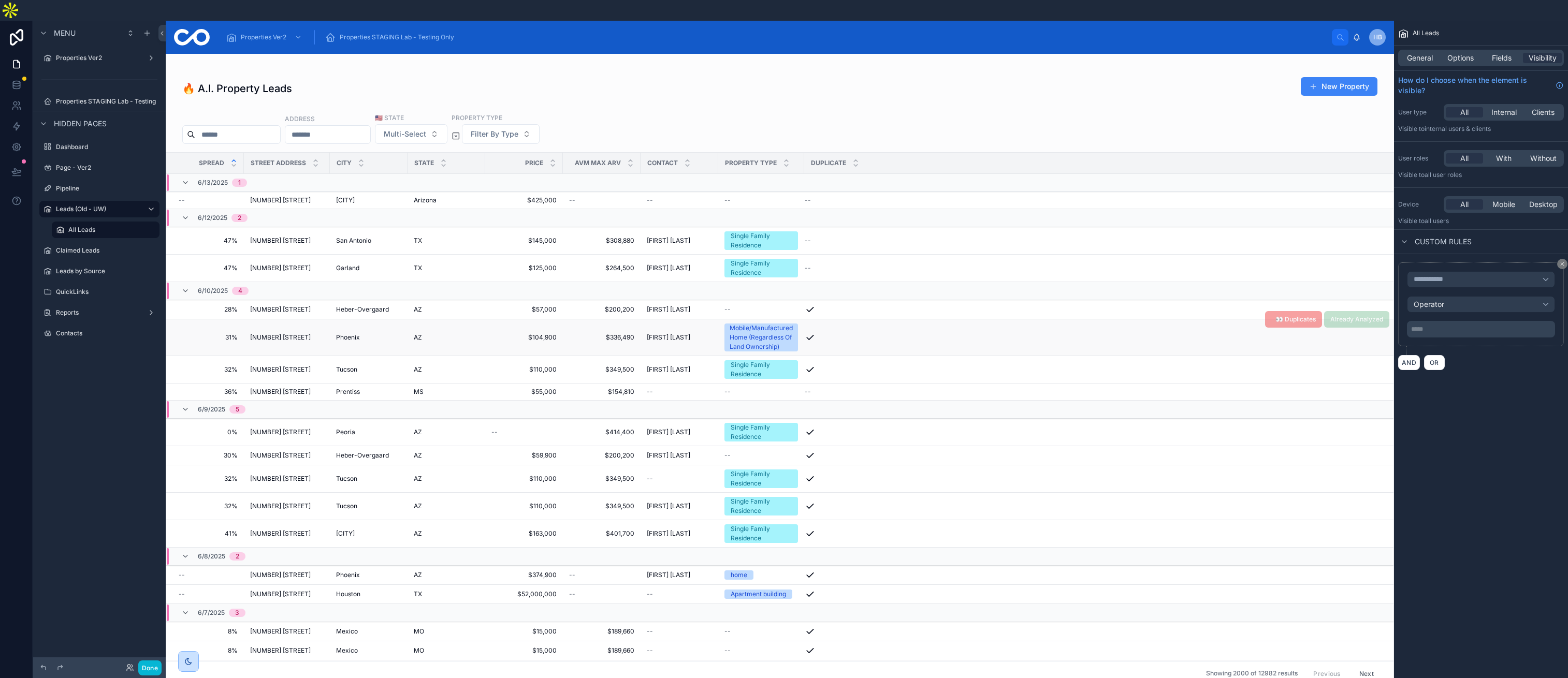 click on "412 E Wagoner Rd  412 E Wagoner Rd" at bounding box center [287, 337] 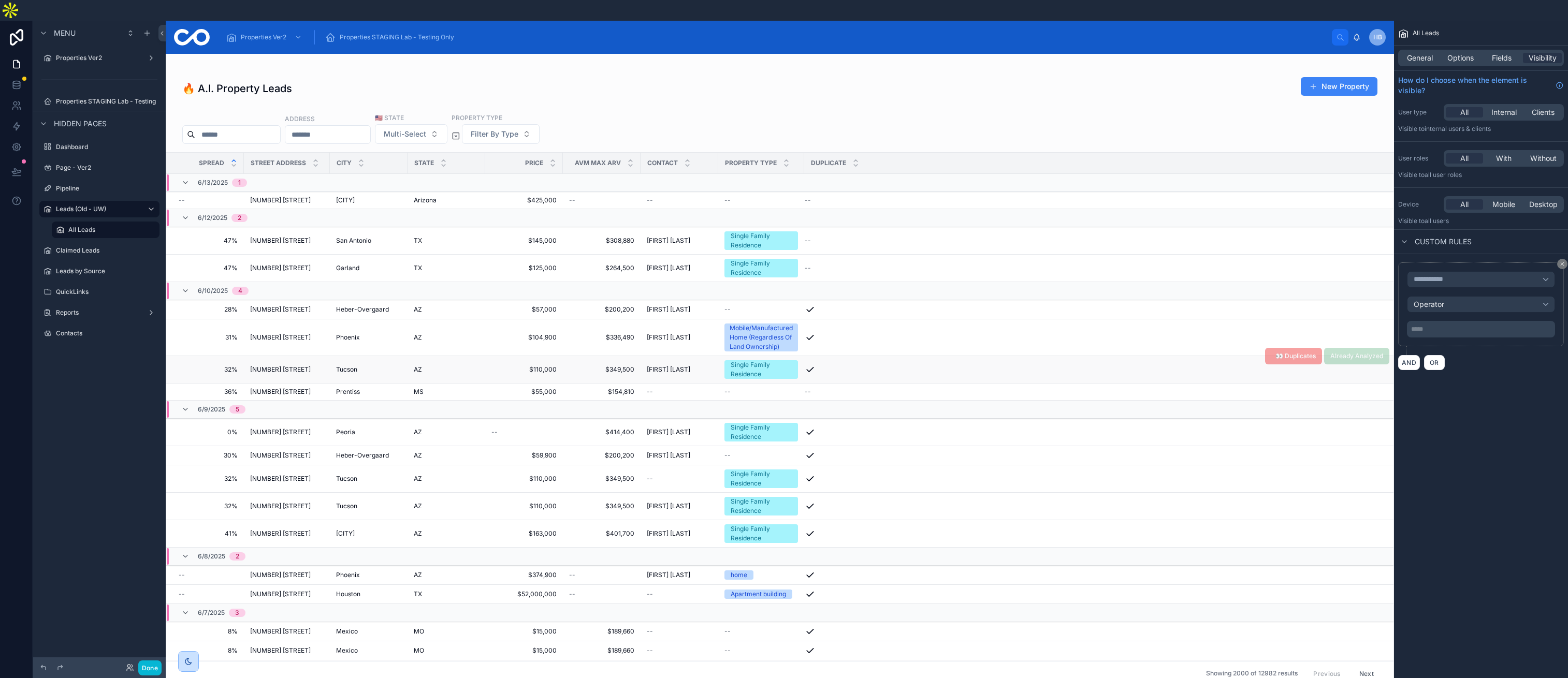 click on "Tucson Tucson" at bounding box center [369, 370] 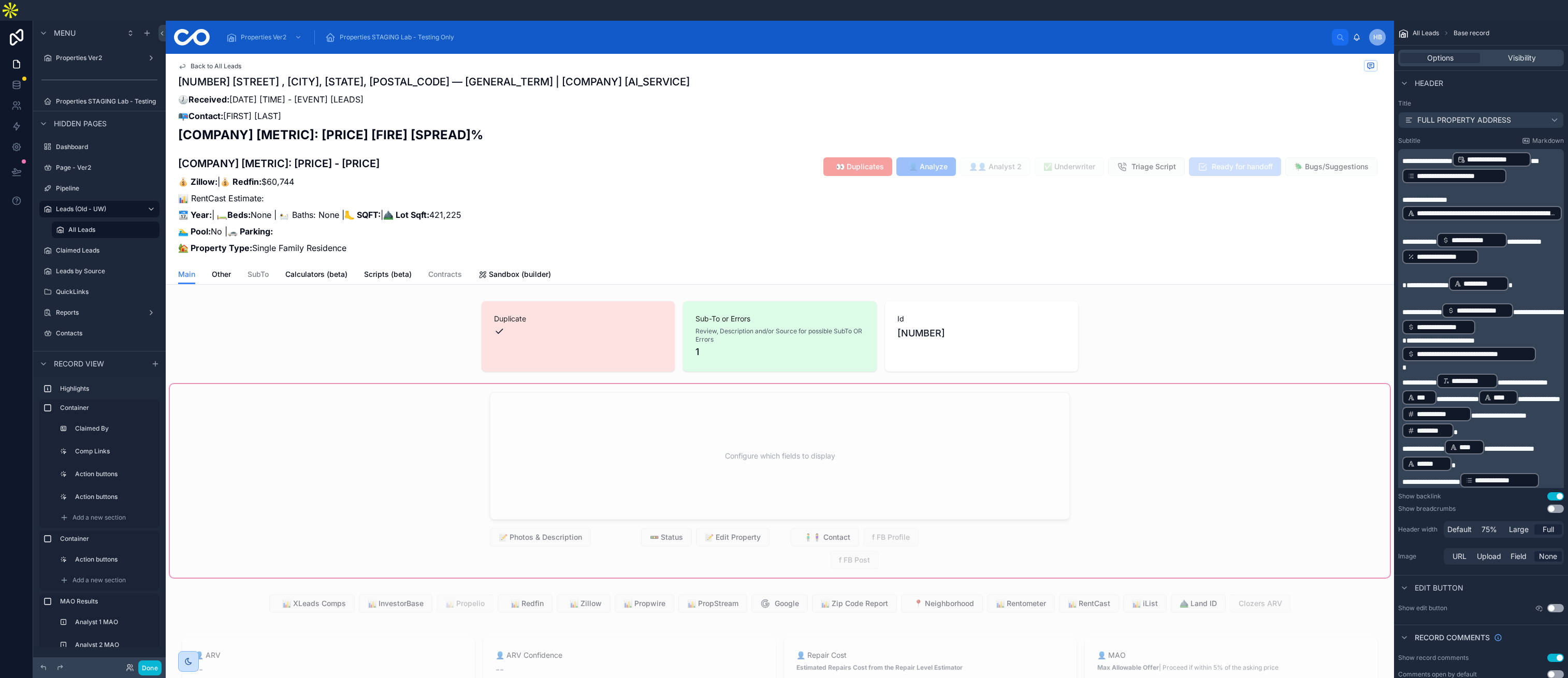 click at bounding box center (780, 481) 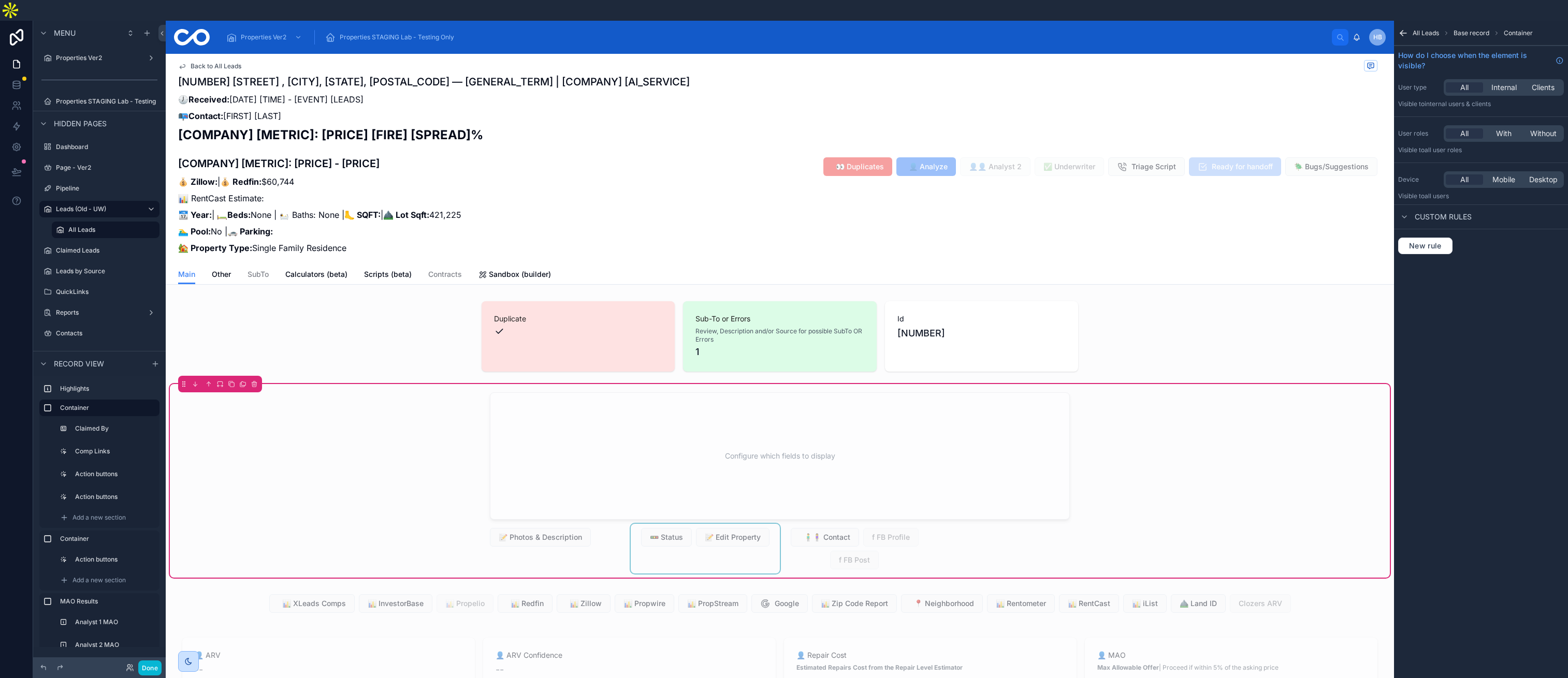 click at bounding box center [705, 549] 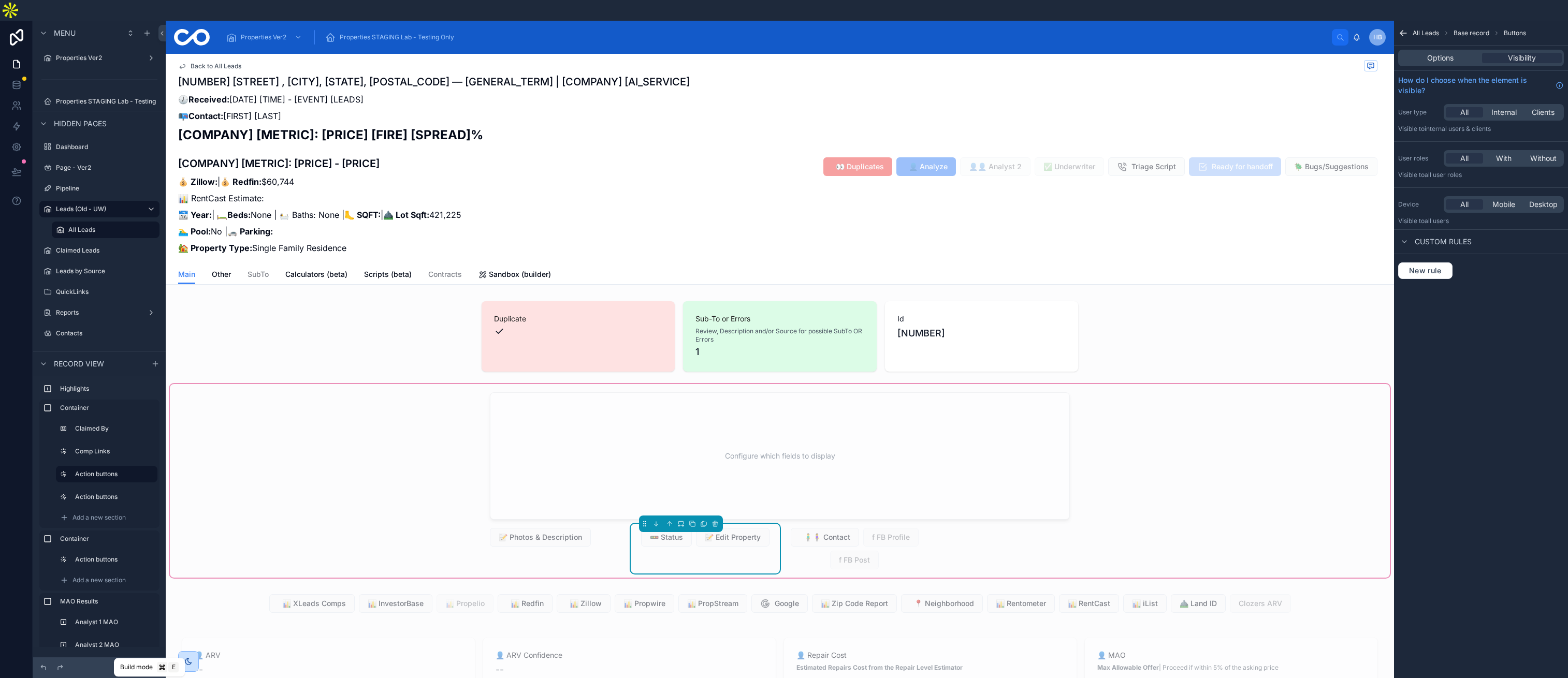 click on "Done" at bounding box center (150, 668) 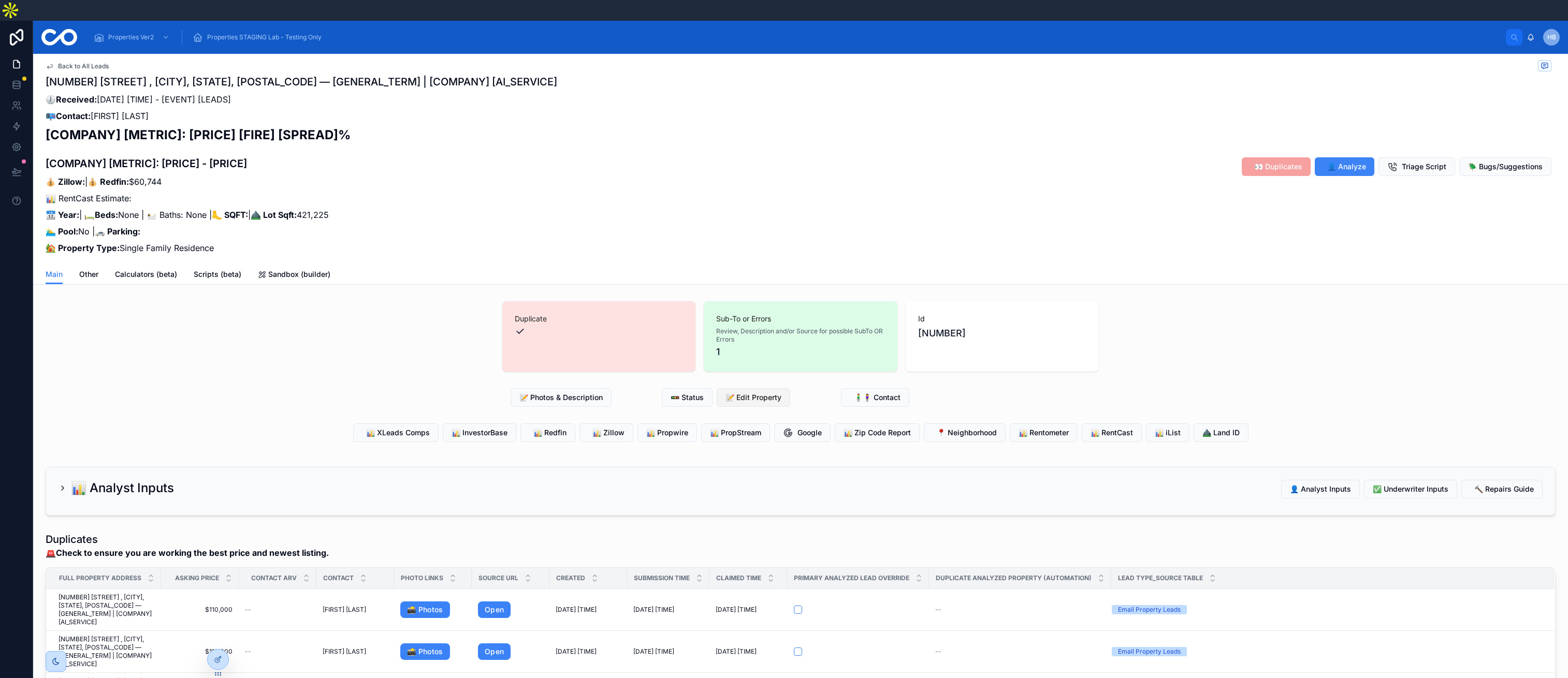 click on "📝 Edit Property" at bounding box center [753, 397] 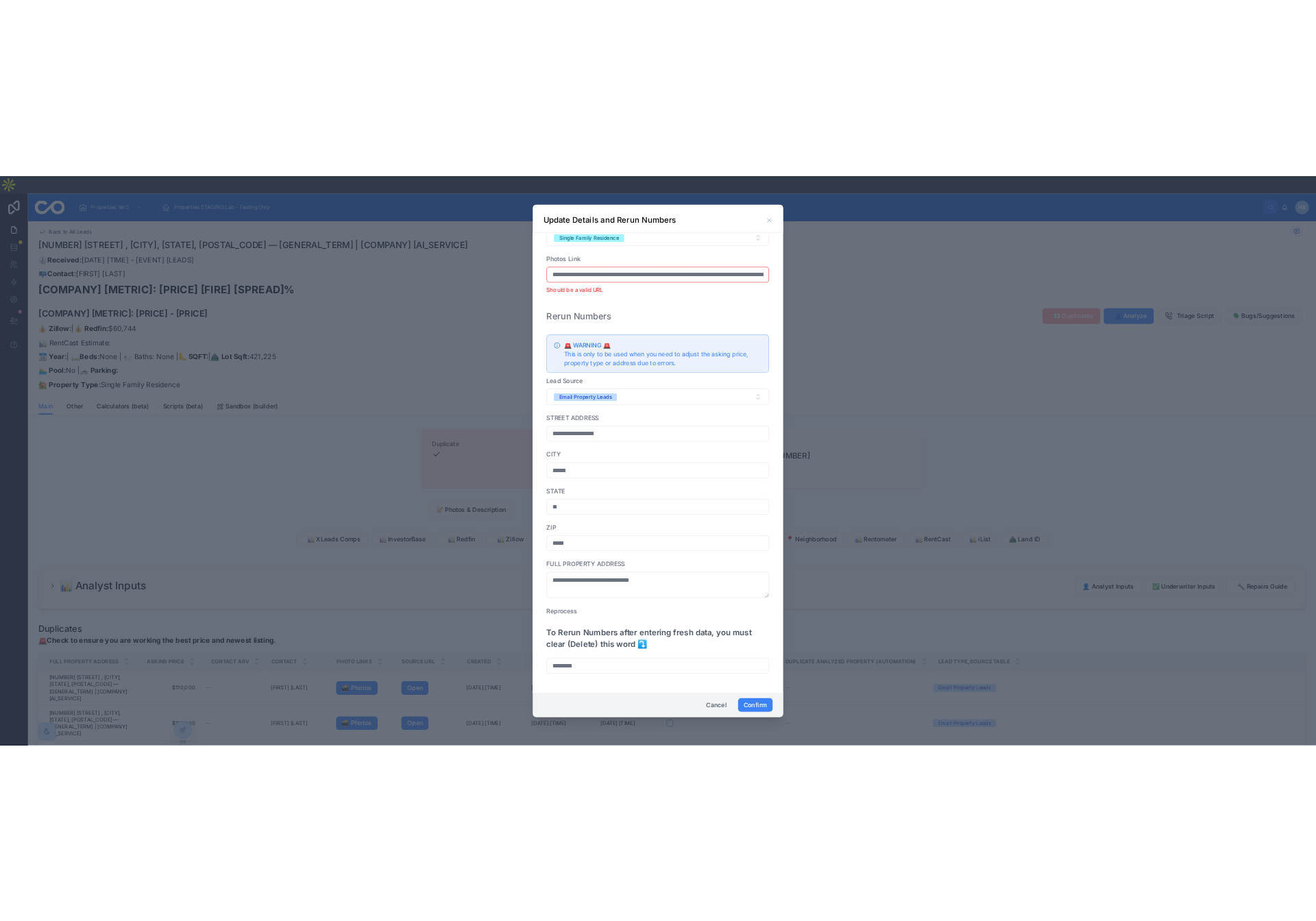scroll, scrollTop: 0, scrollLeft: 0, axis: both 